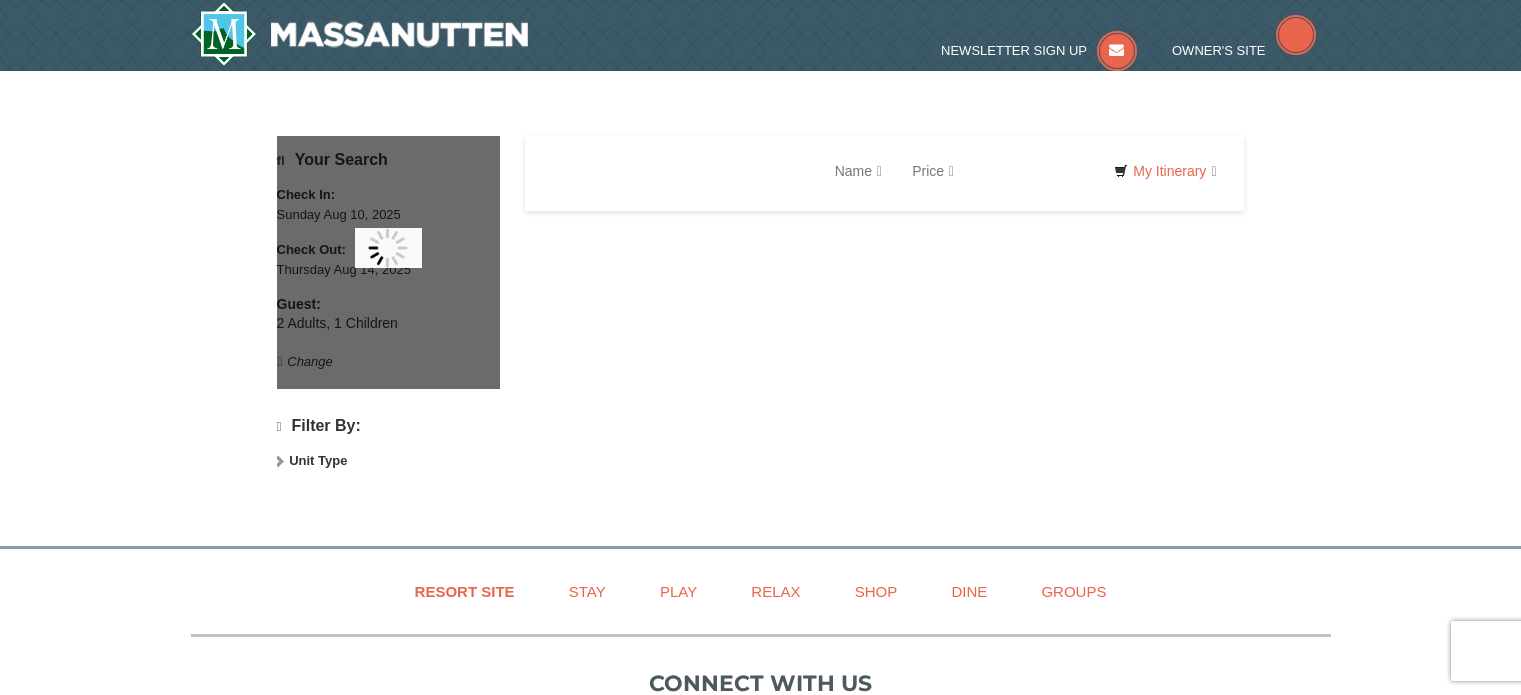 scroll, scrollTop: 0, scrollLeft: 0, axis: both 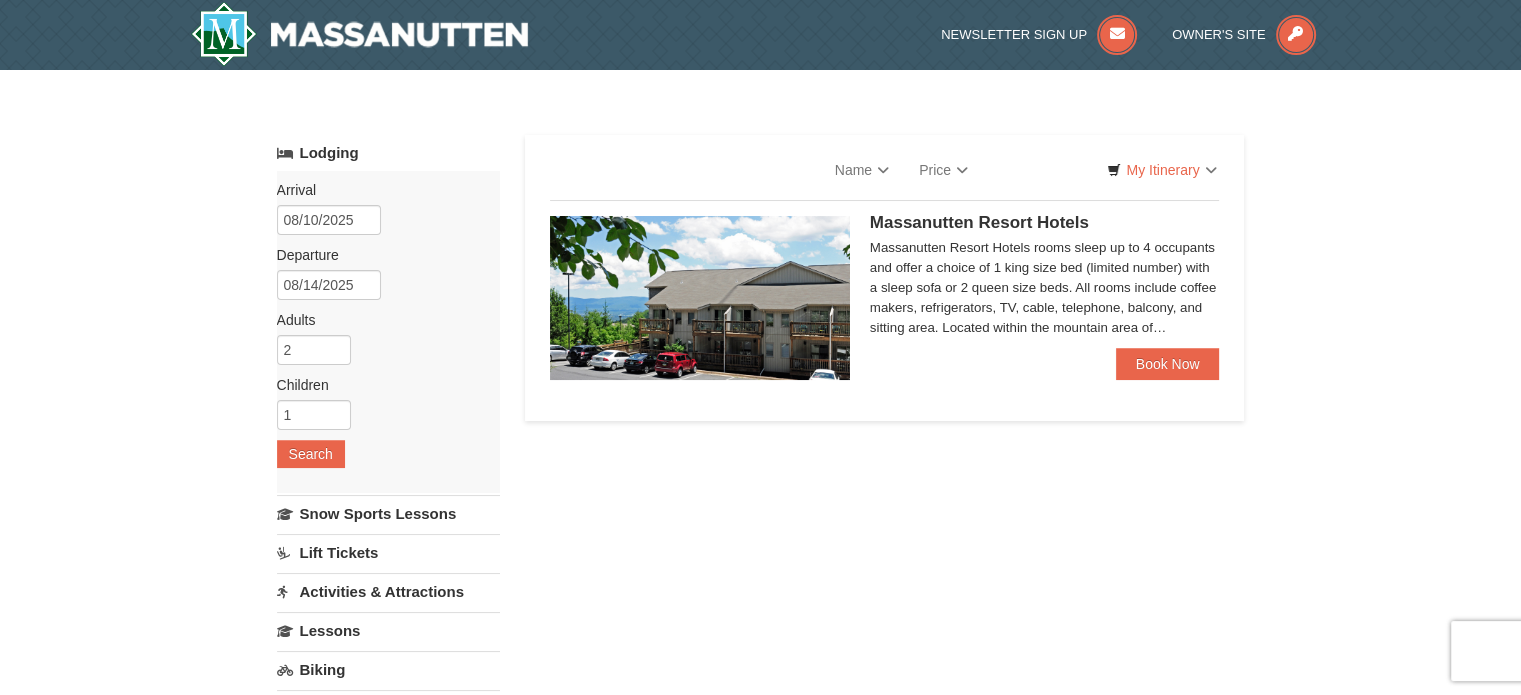 select on "8" 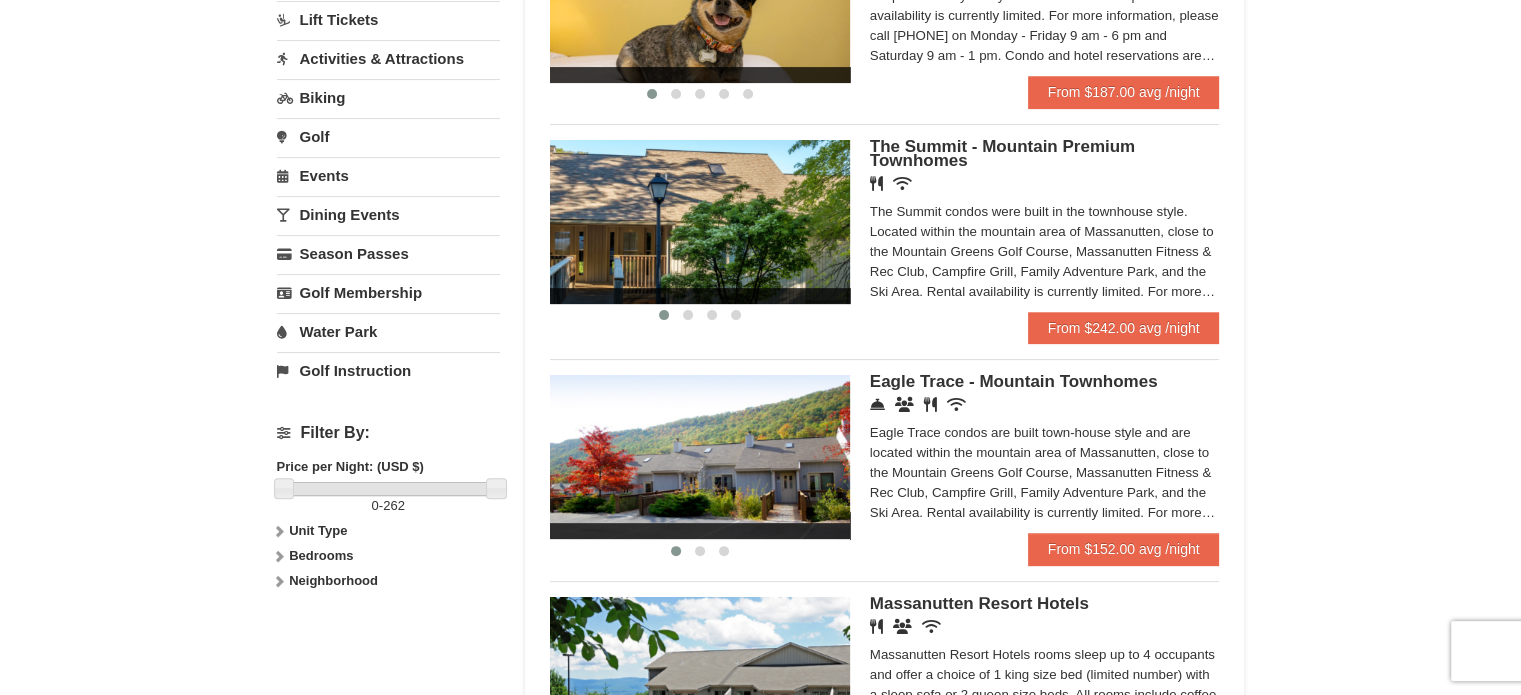 scroll, scrollTop: 500, scrollLeft: 0, axis: vertical 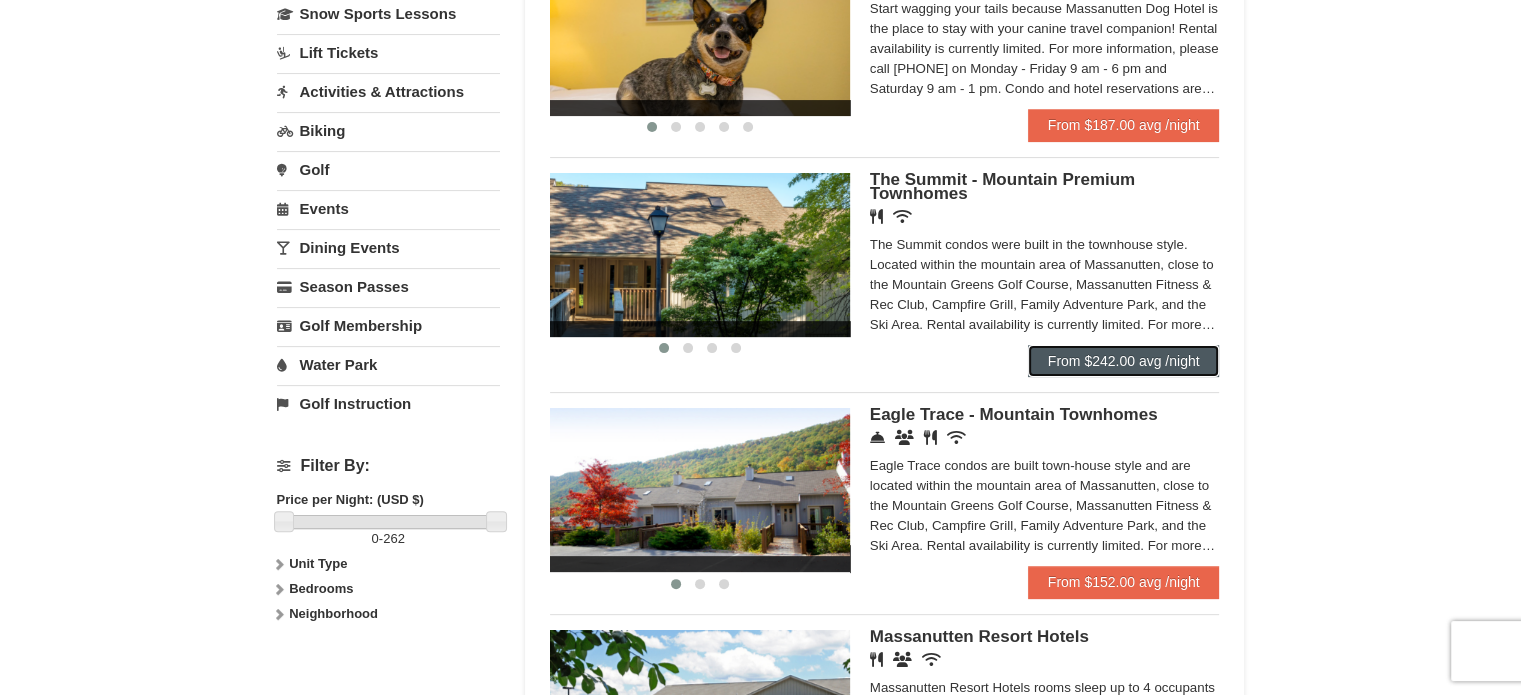 click on "From $242.00 avg /night" at bounding box center (1124, 361) 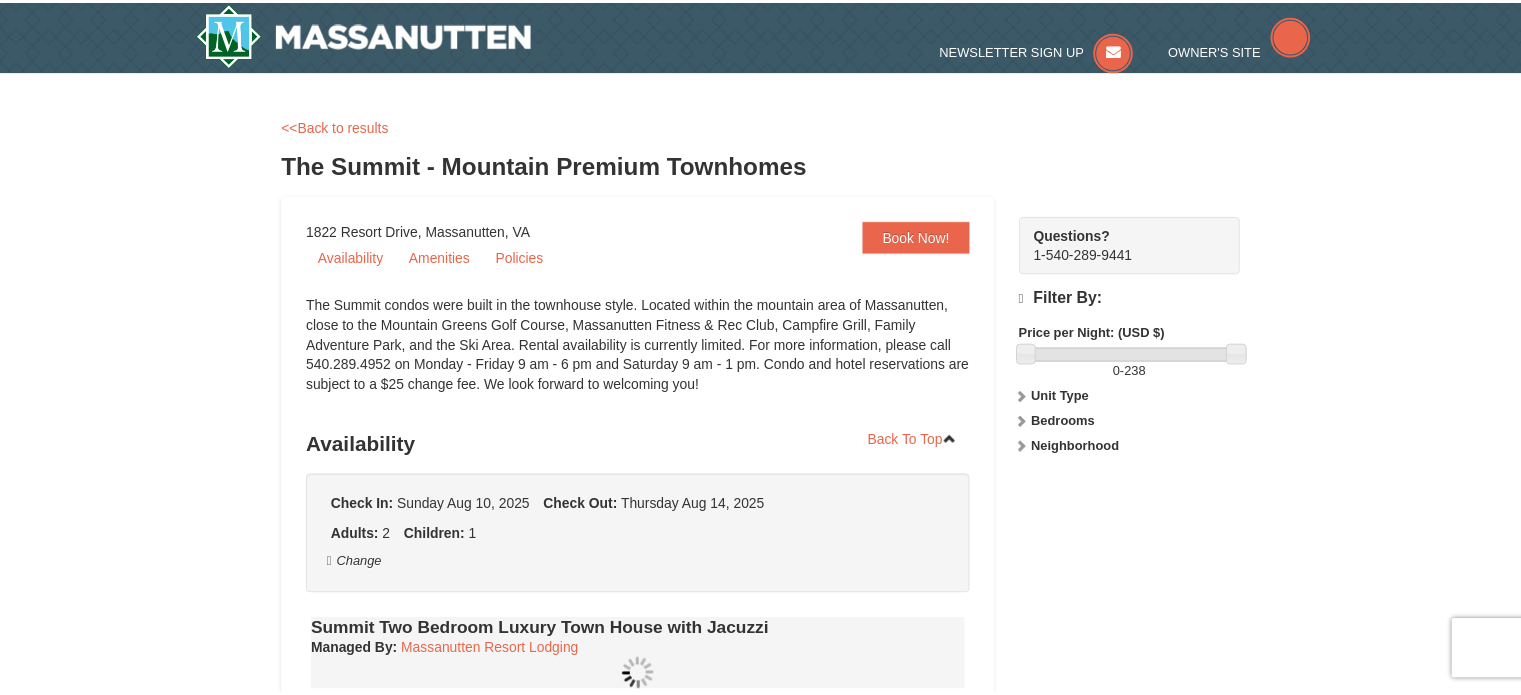 scroll, scrollTop: 0, scrollLeft: 0, axis: both 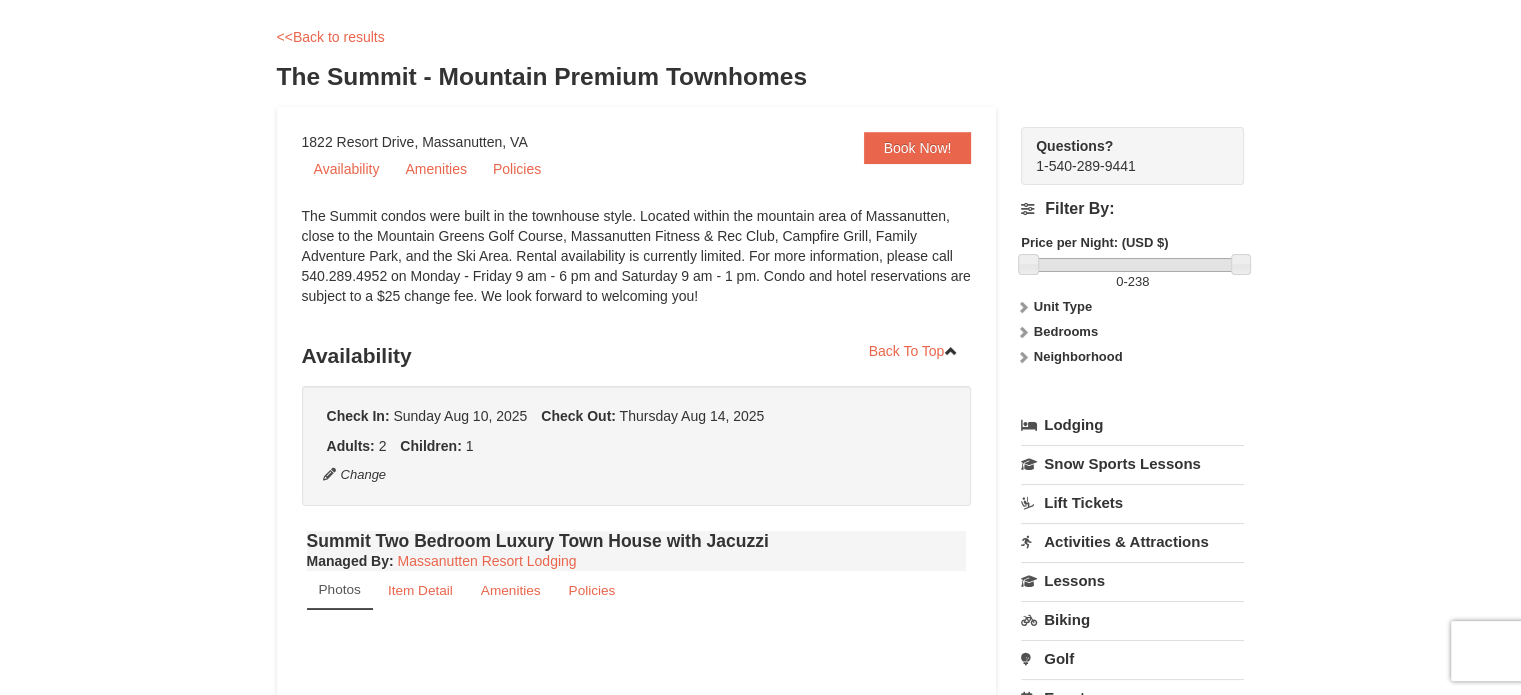 select on "8" 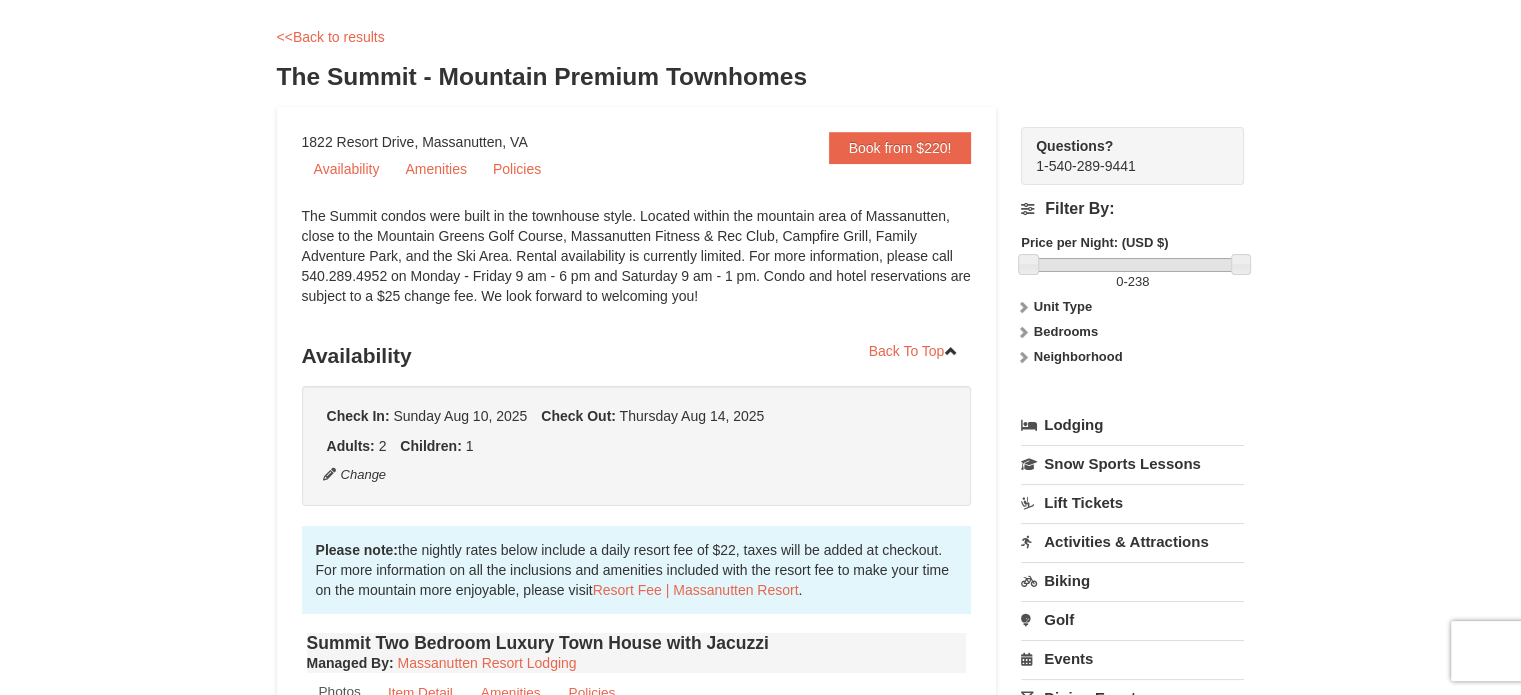 scroll, scrollTop: 500, scrollLeft: 0, axis: vertical 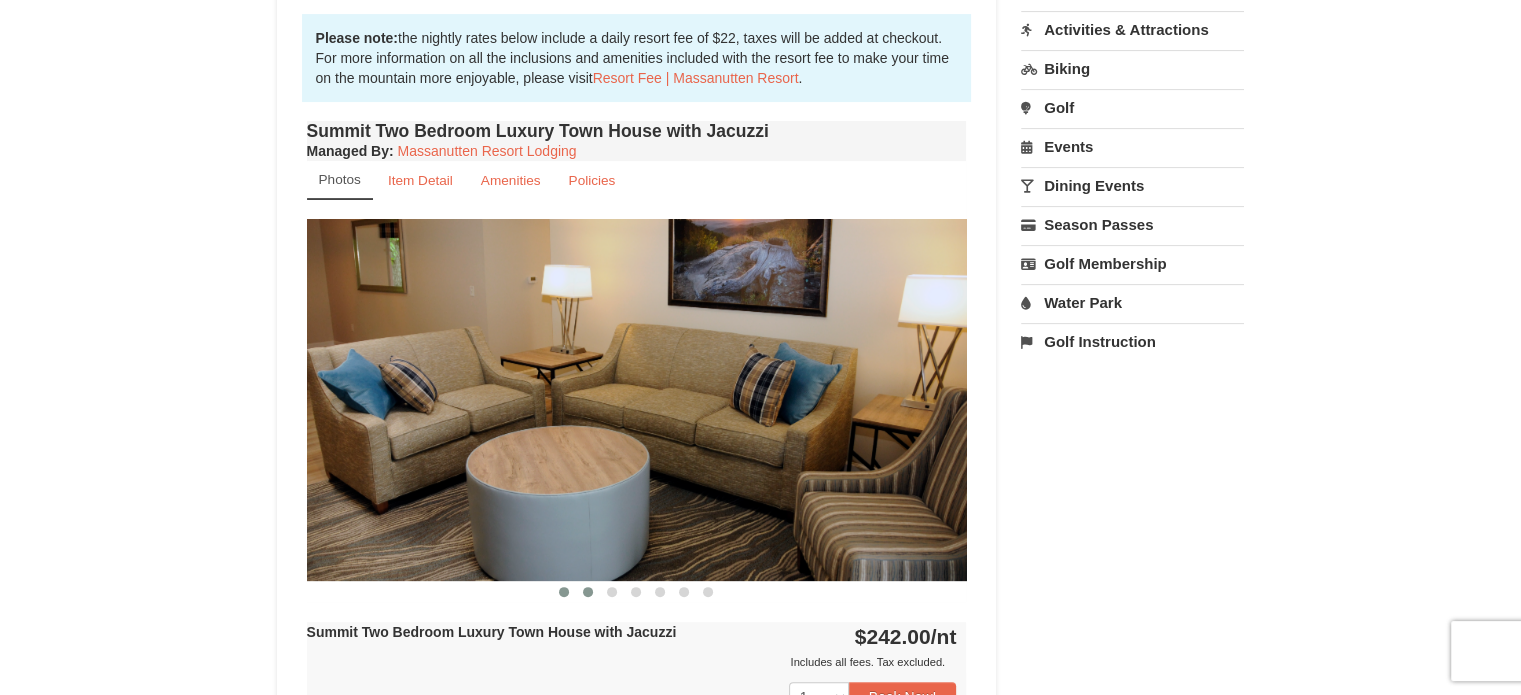 click at bounding box center [588, 592] 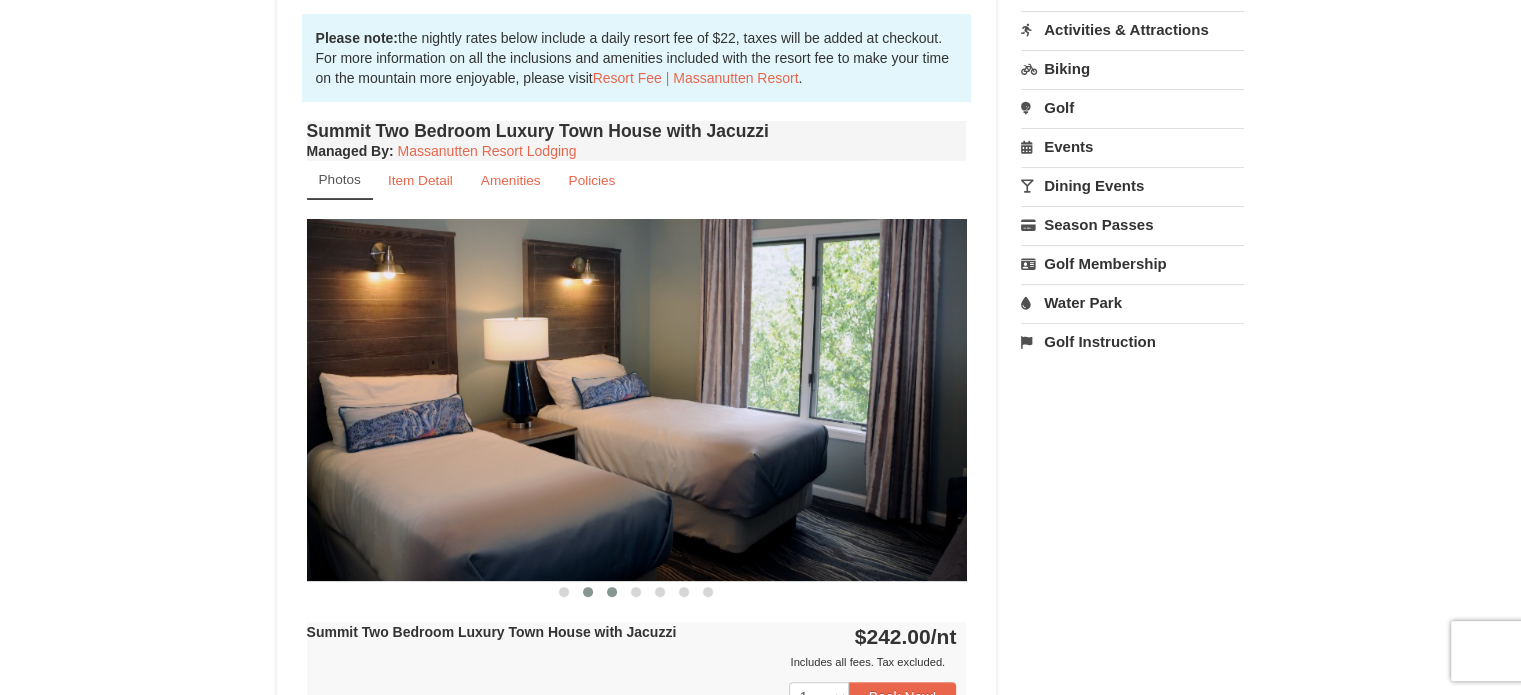 click at bounding box center [612, 592] 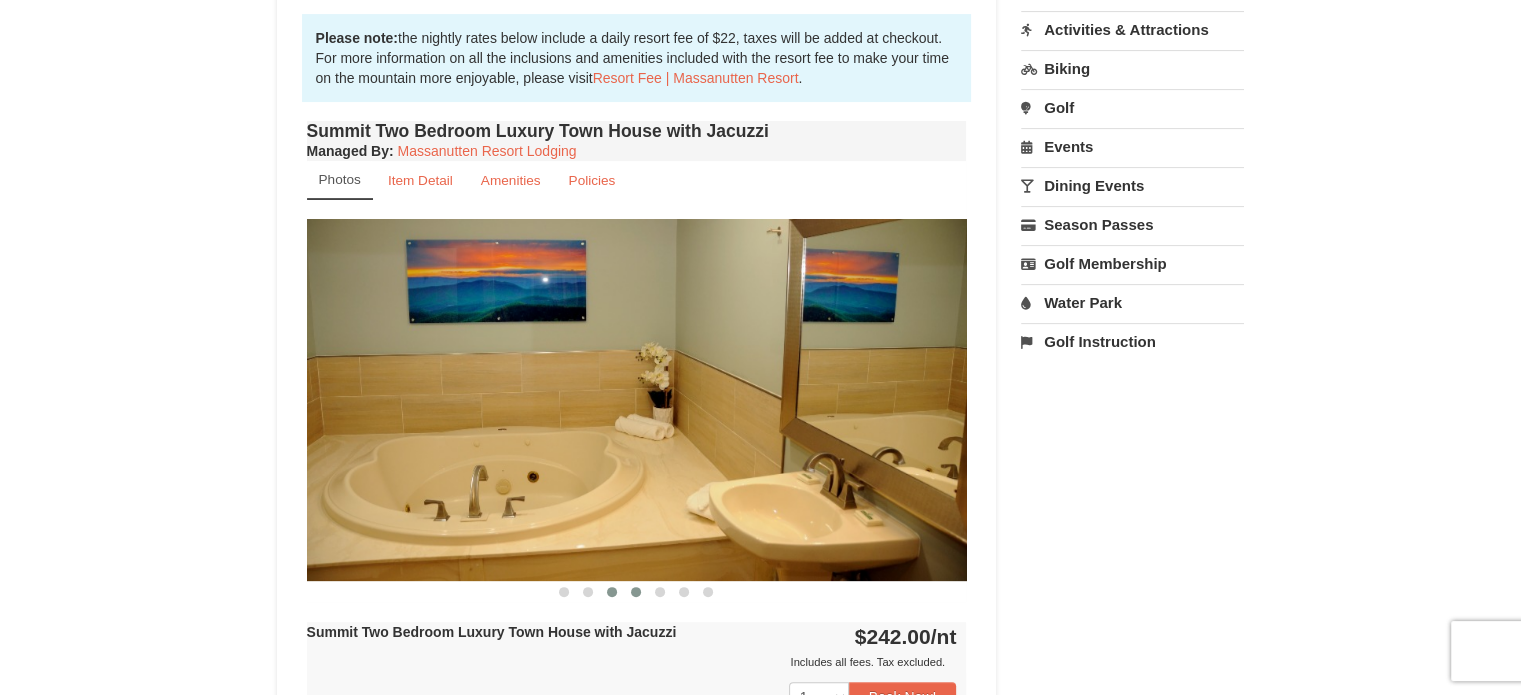 click at bounding box center (636, 592) 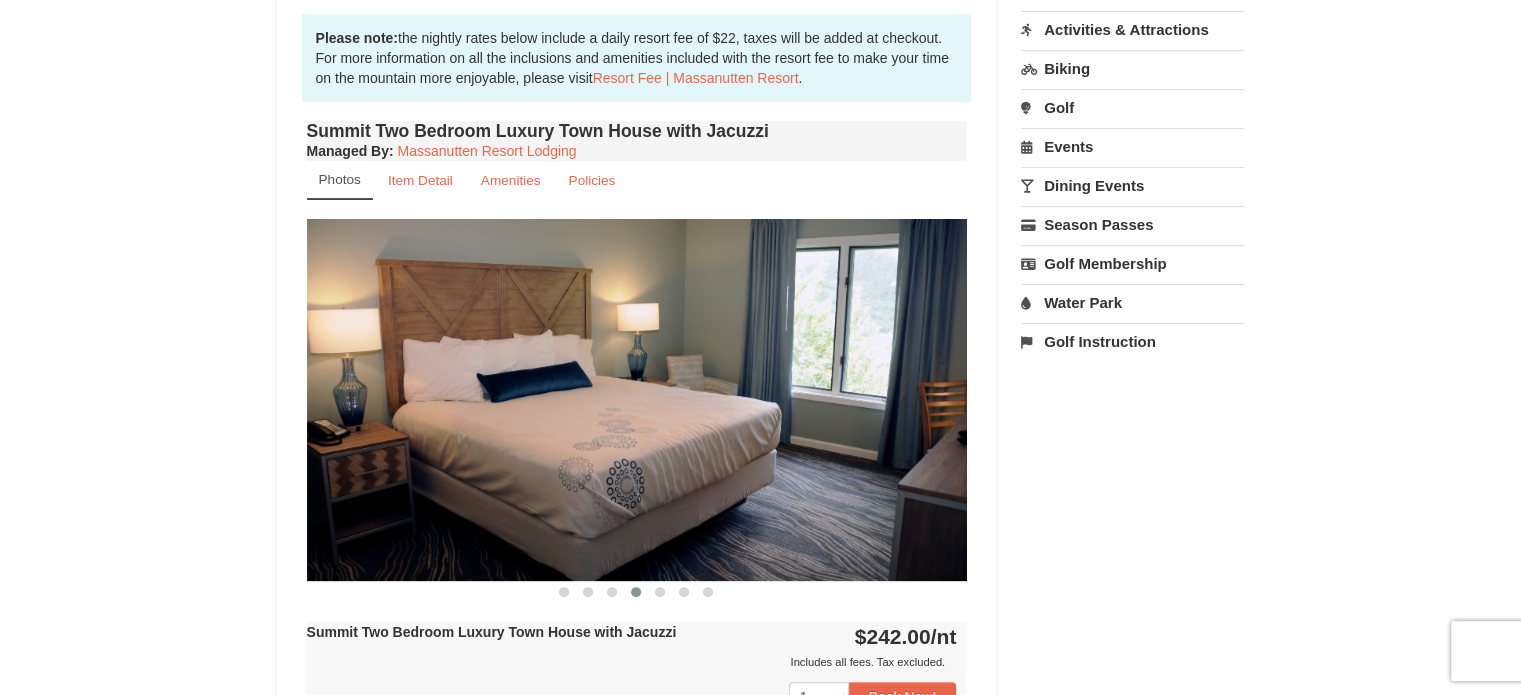click at bounding box center (636, 592) 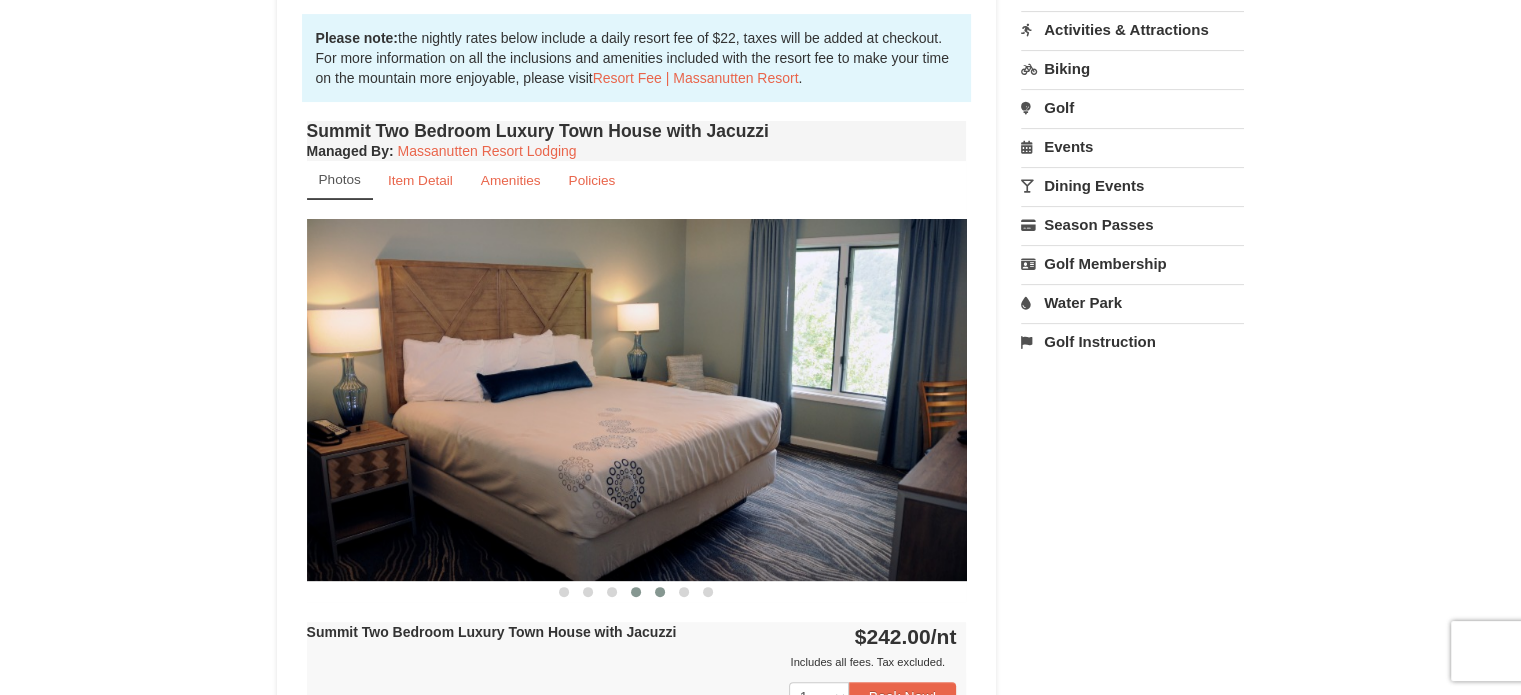 click at bounding box center [660, 592] 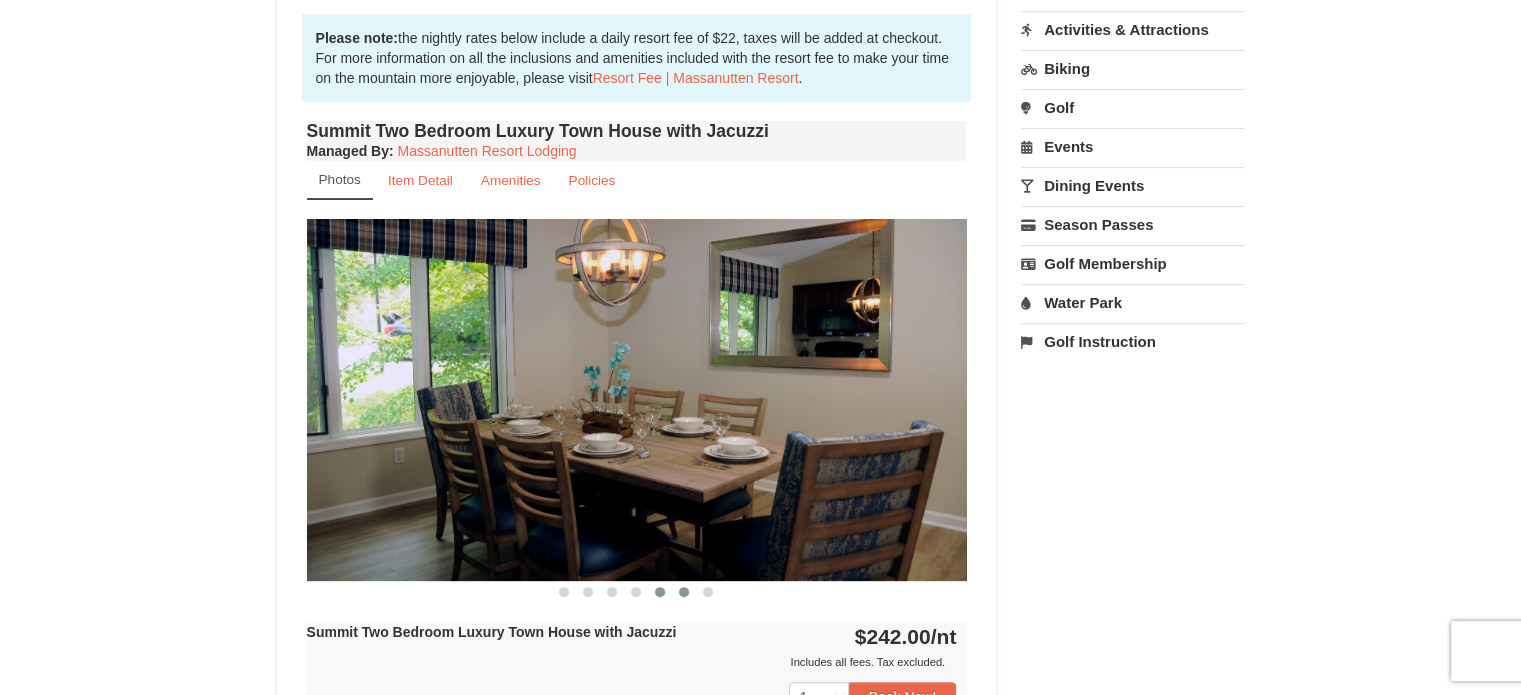 click at bounding box center (684, 592) 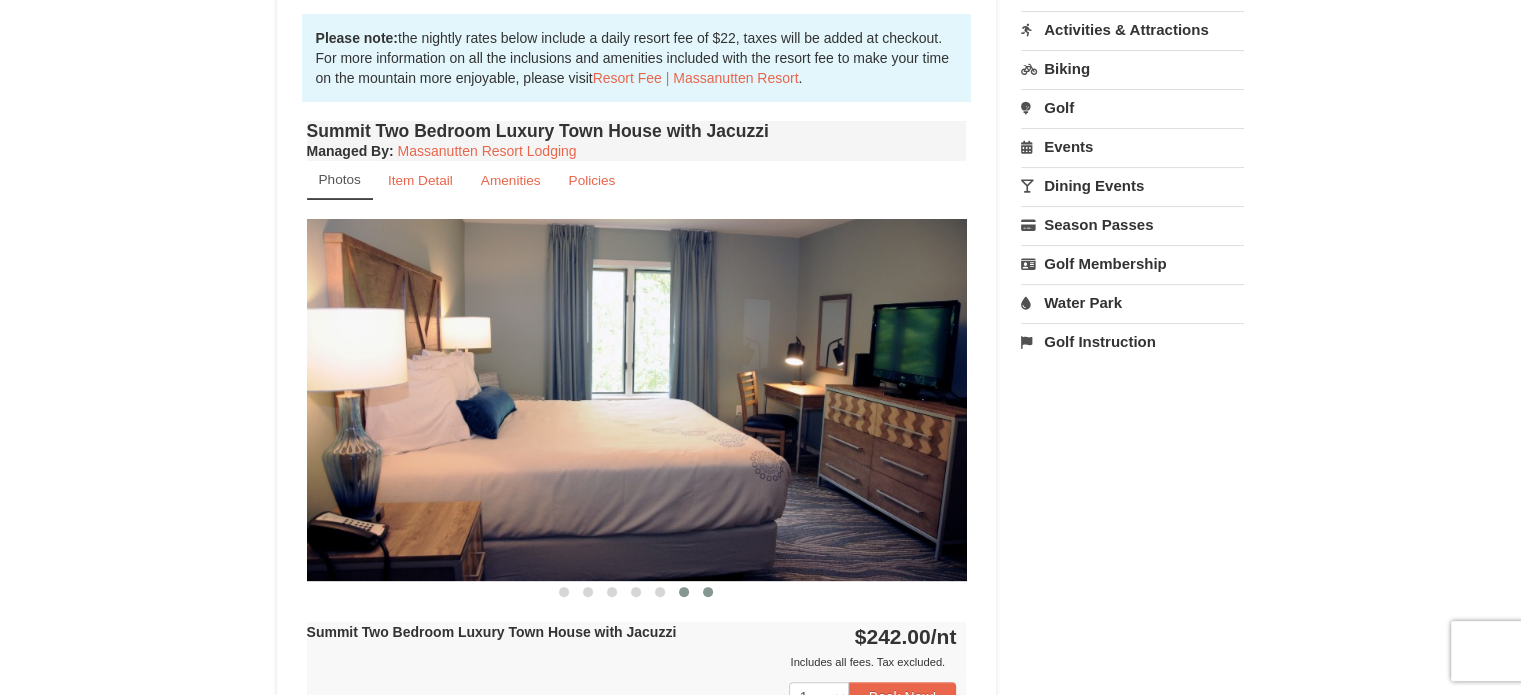click at bounding box center (708, 592) 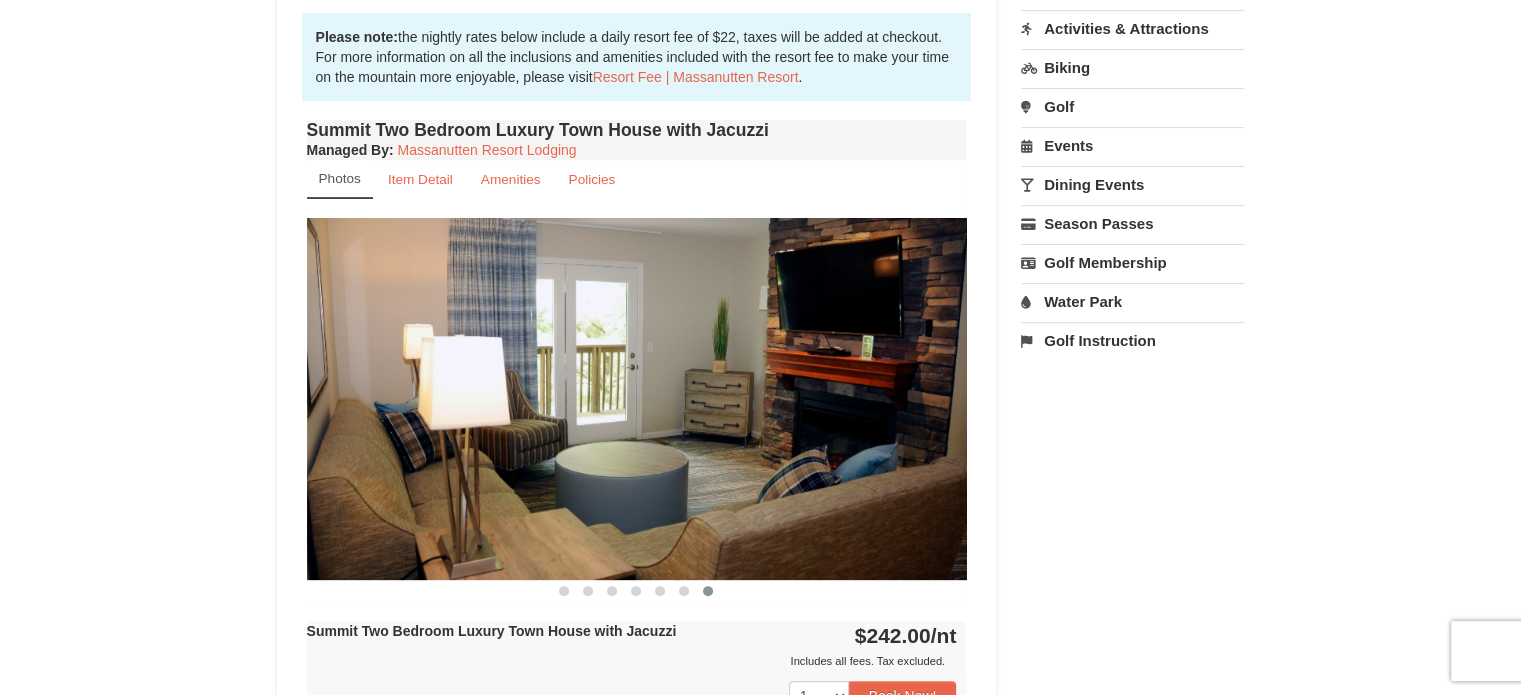scroll, scrollTop: 600, scrollLeft: 0, axis: vertical 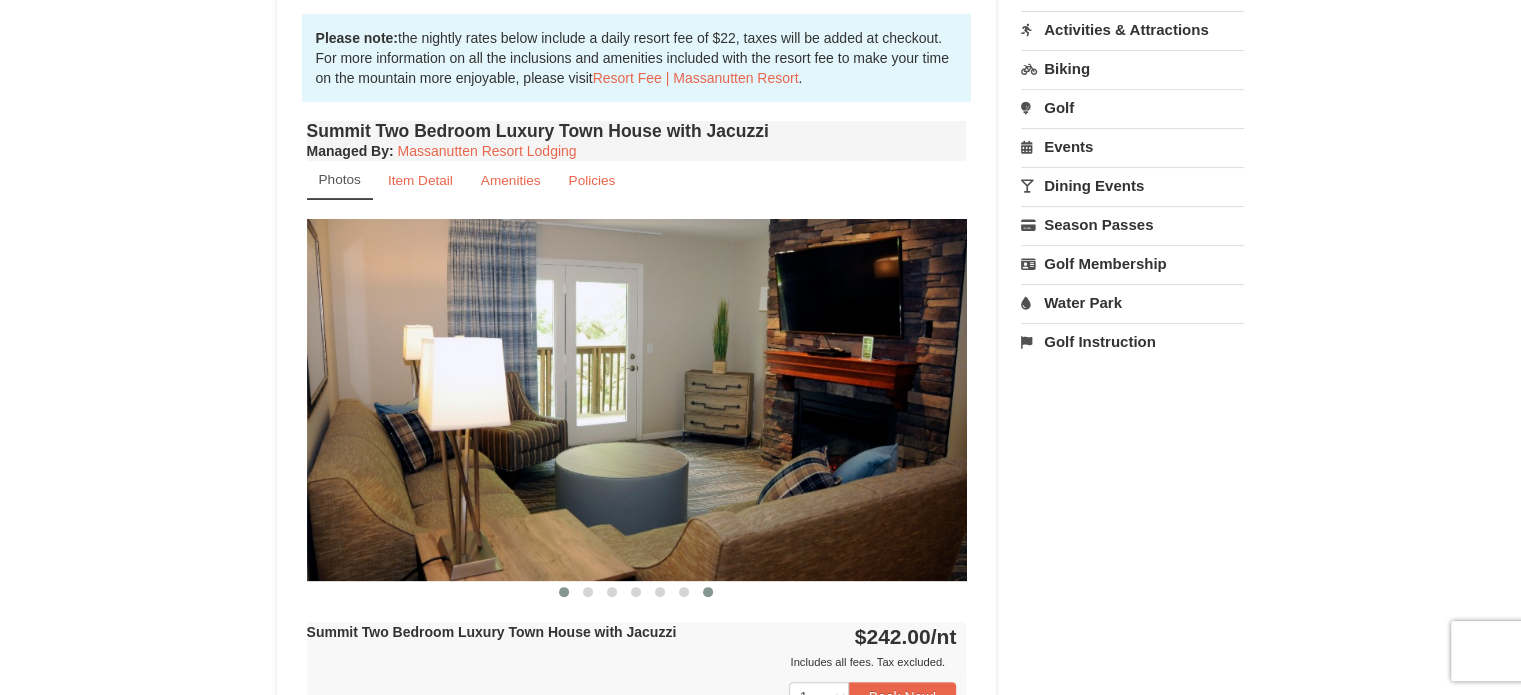 click at bounding box center [564, 592] 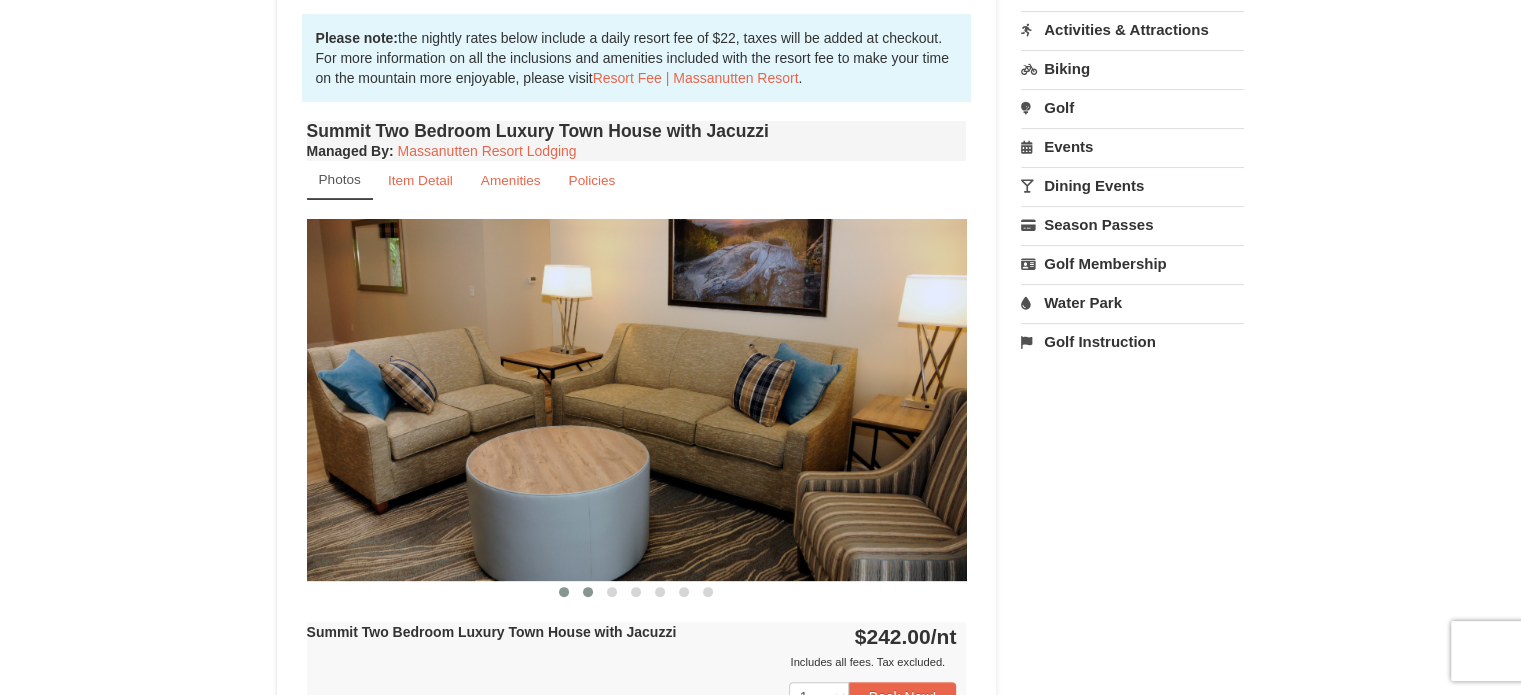 click at bounding box center [588, 592] 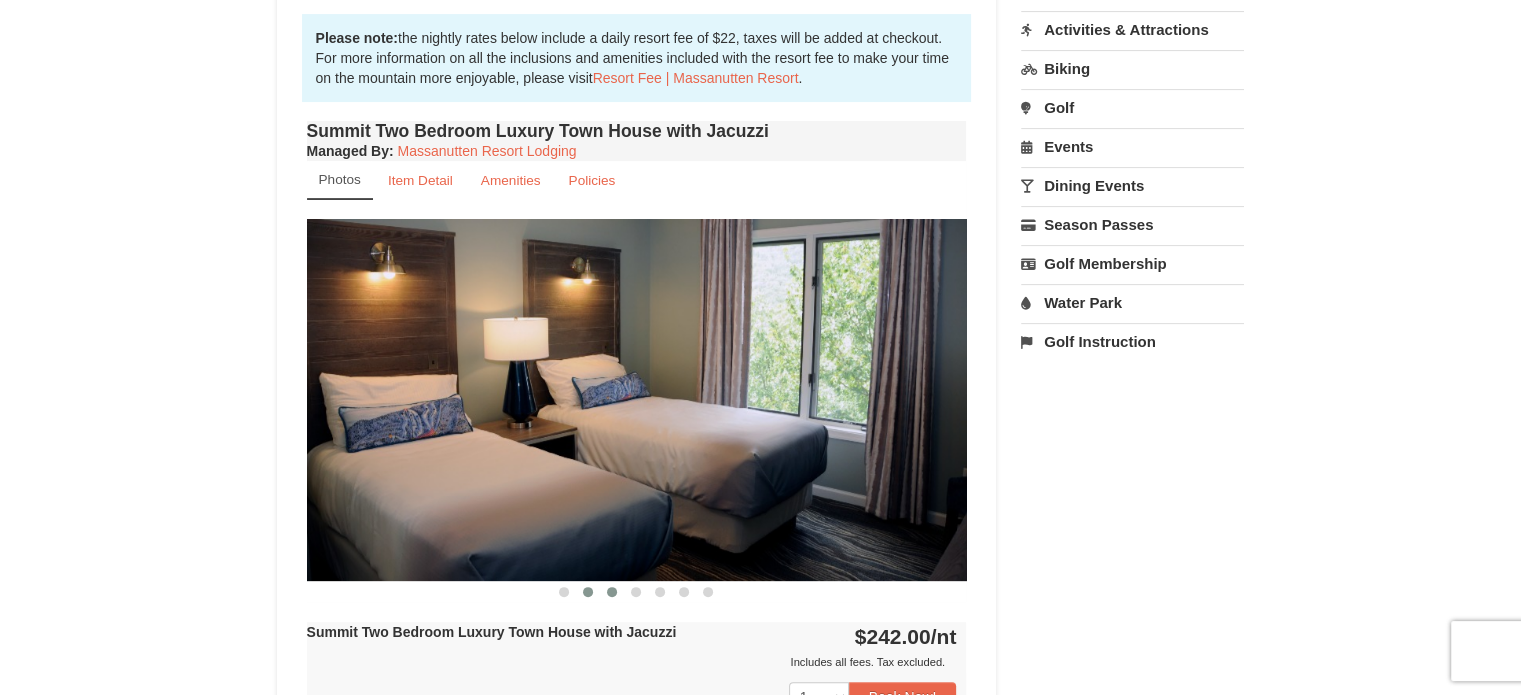 click at bounding box center (612, 592) 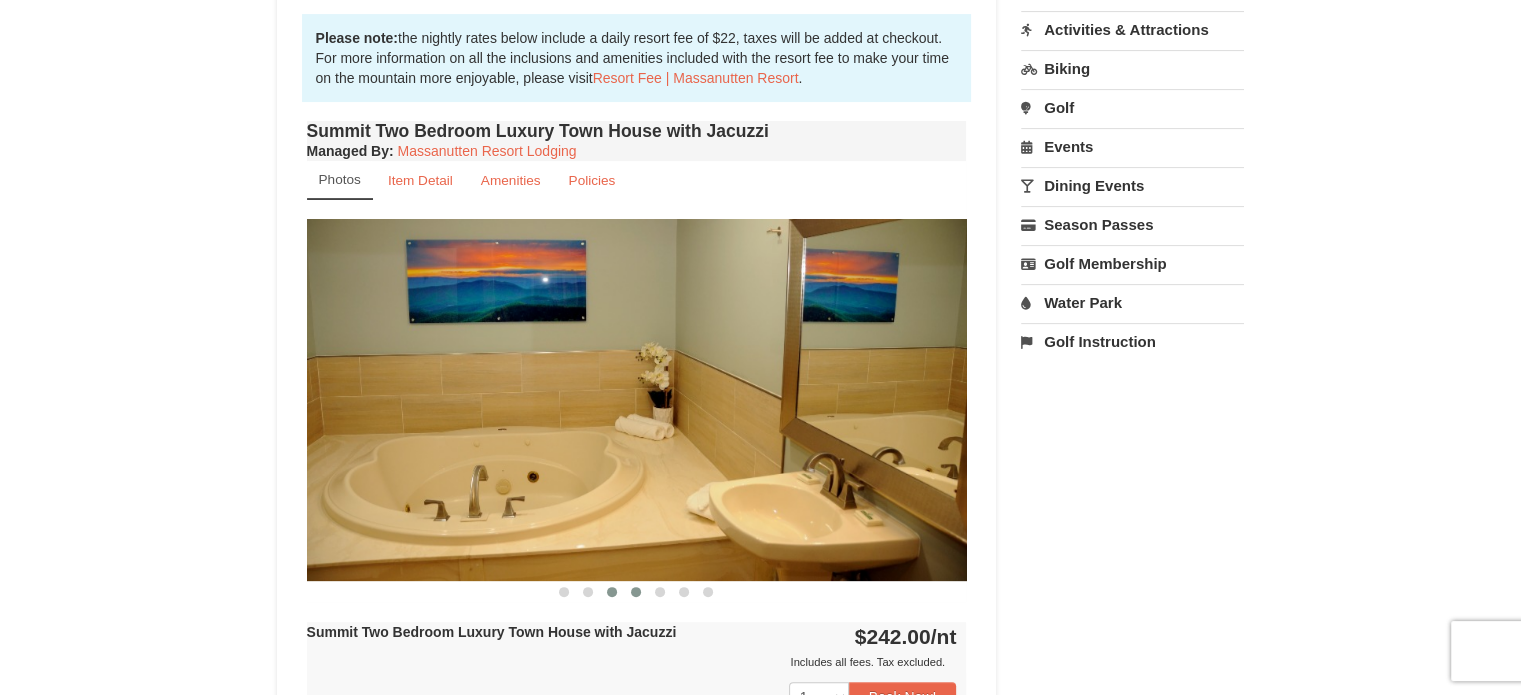 click at bounding box center [636, 592] 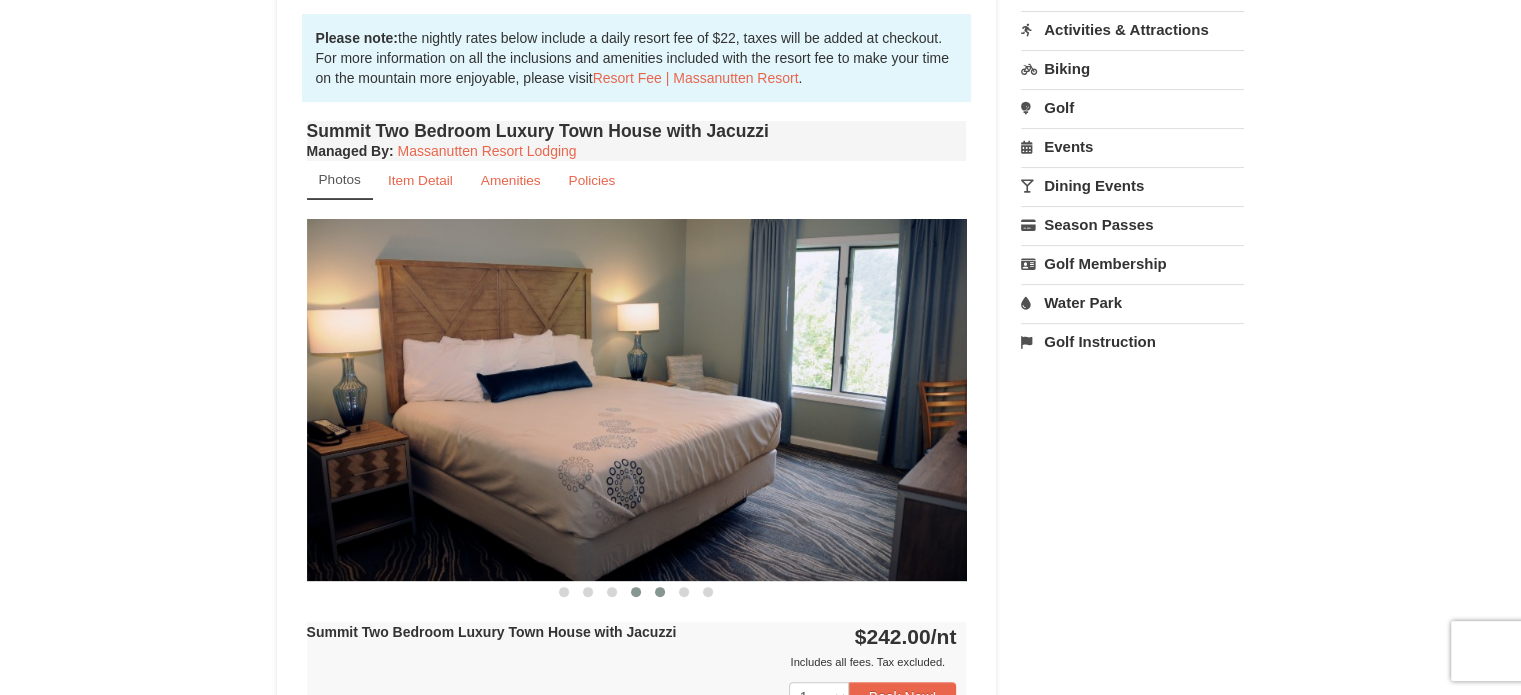 click at bounding box center (660, 592) 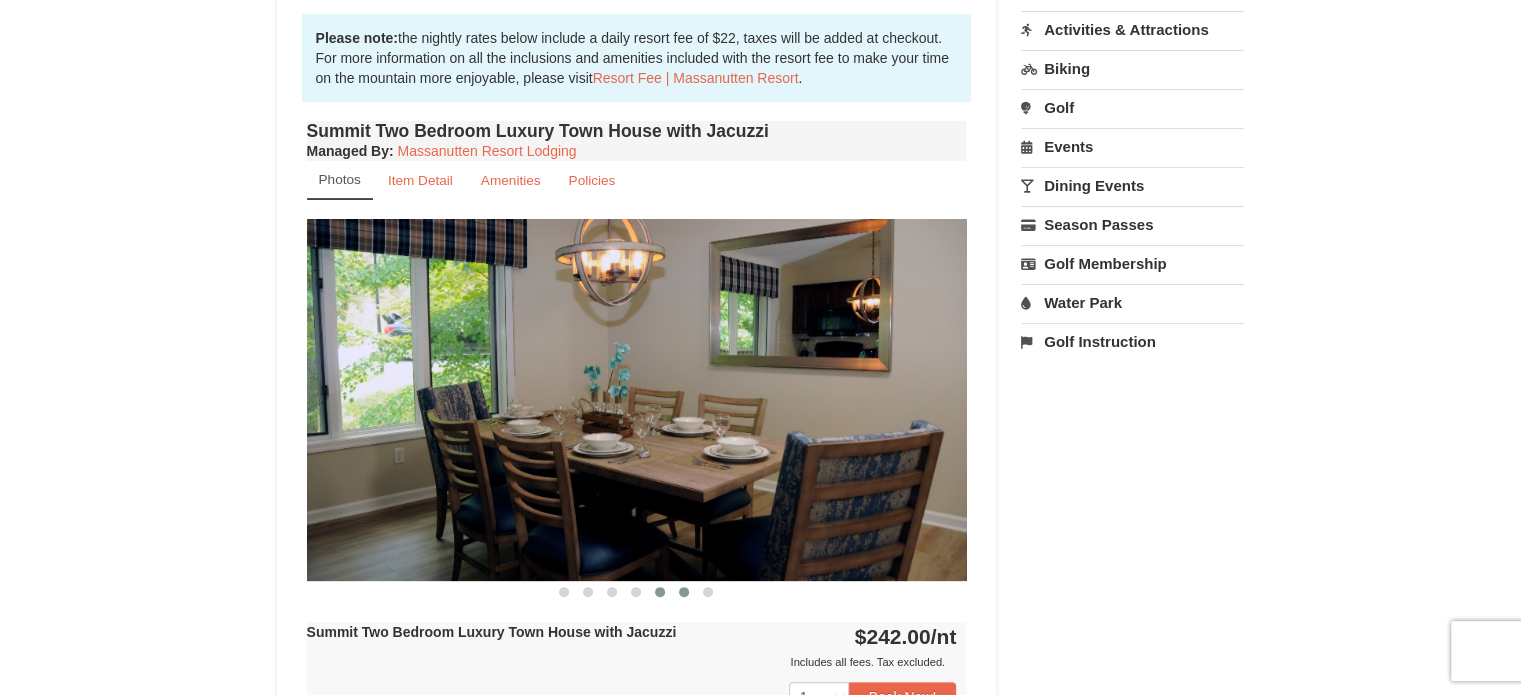 click at bounding box center [684, 592] 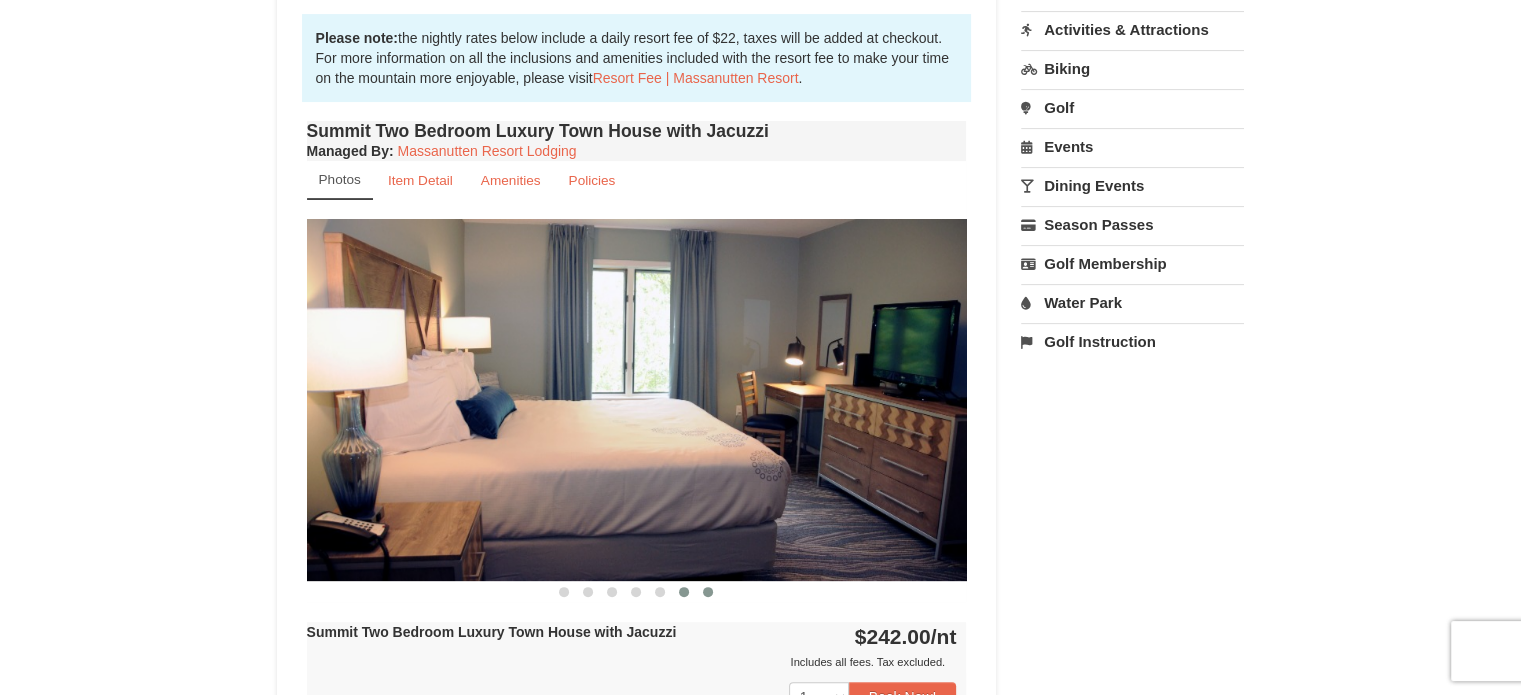 click at bounding box center (708, 592) 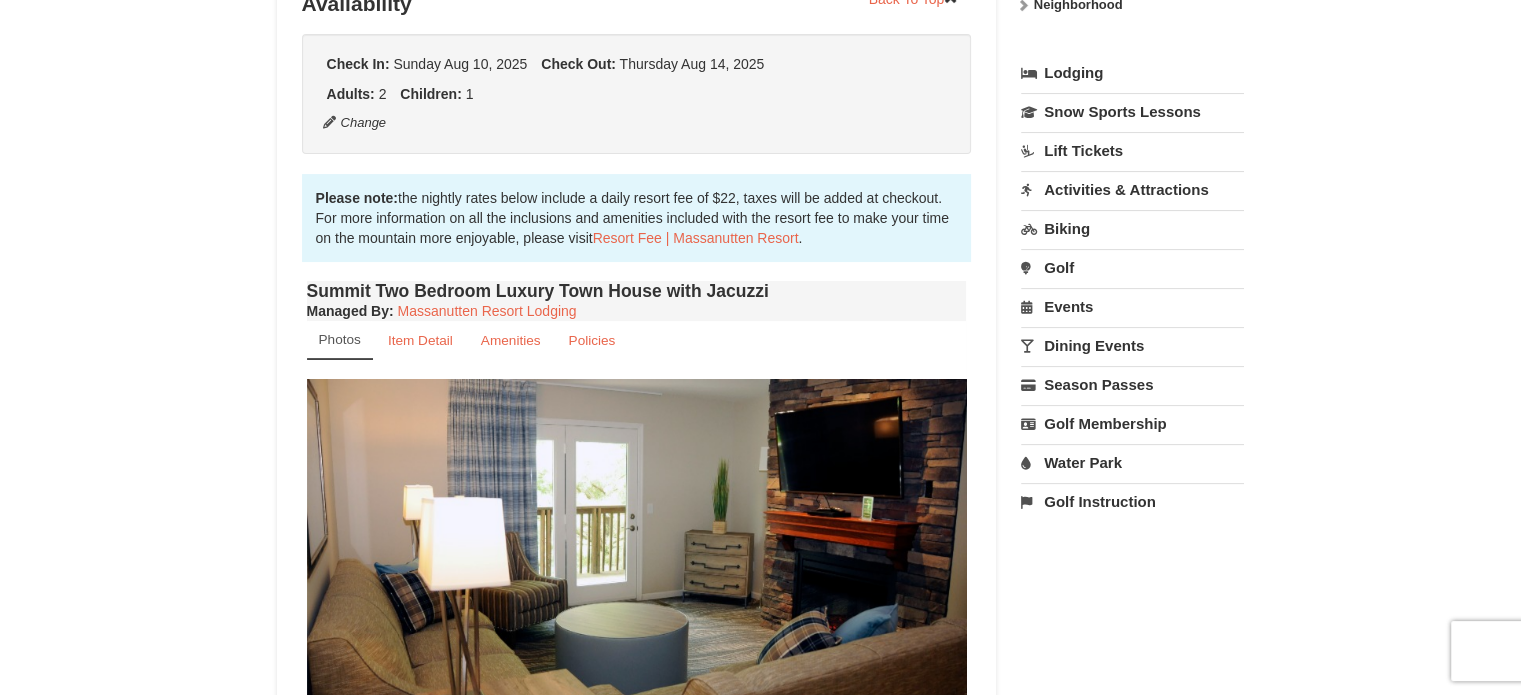 scroll, scrollTop: 400, scrollLeft: 0, axis: vertical 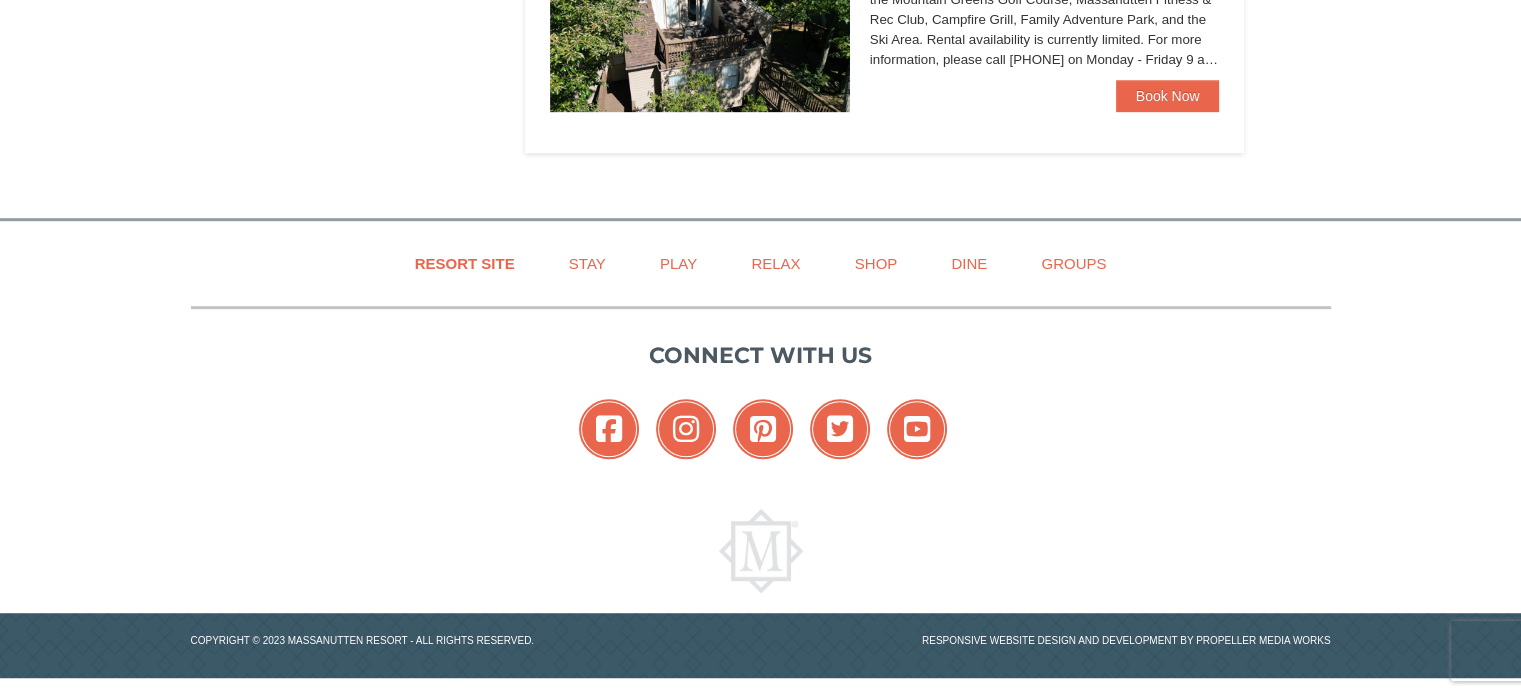 select on "8" 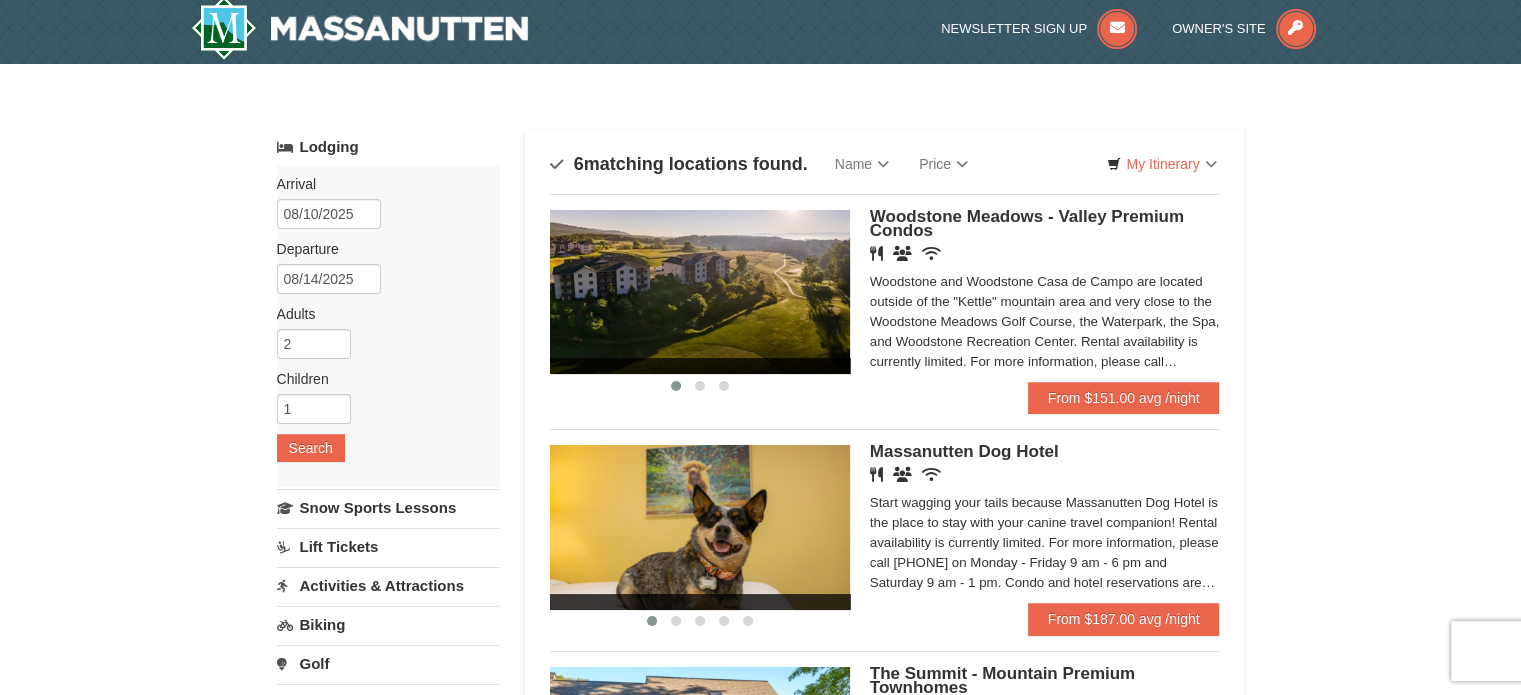 scroll, scrollTop: 0, scrollLeft: 0, axis: both 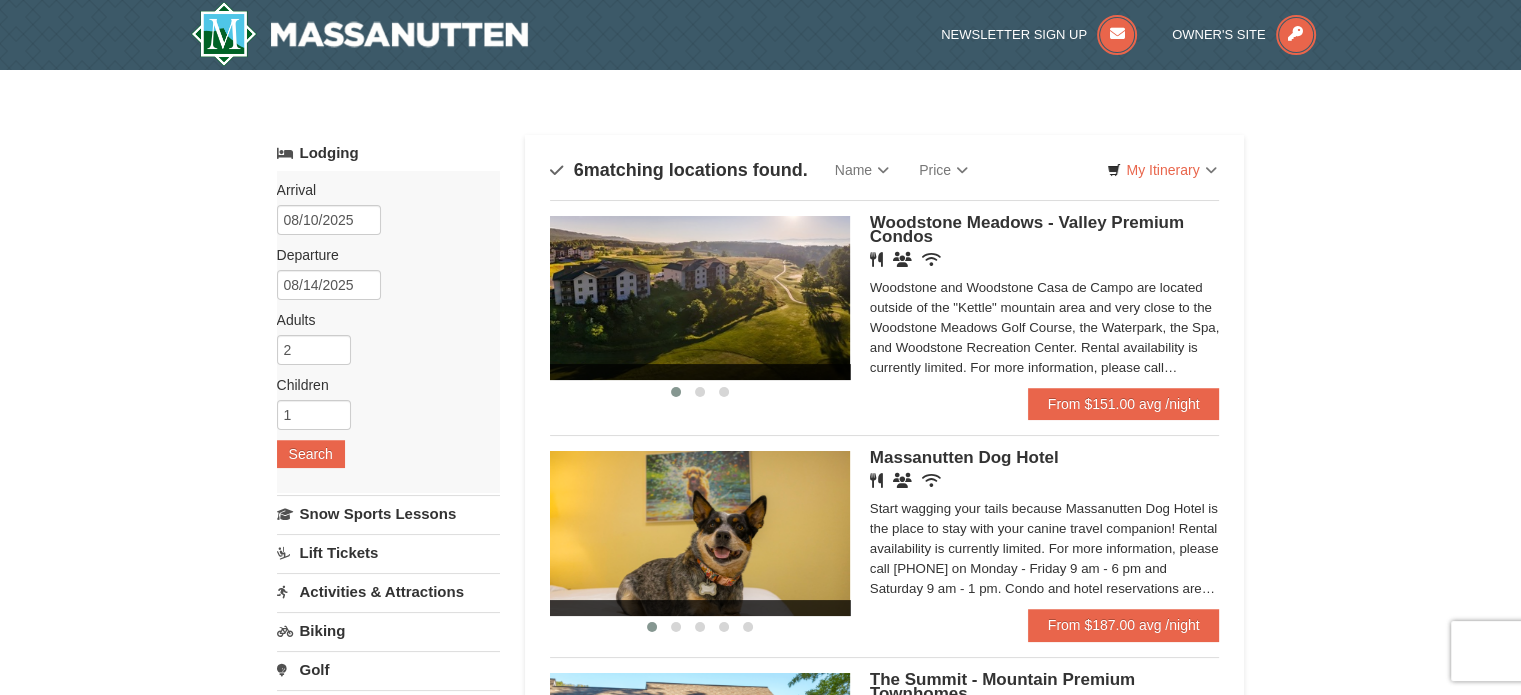 click at bounding box center [700, 298] 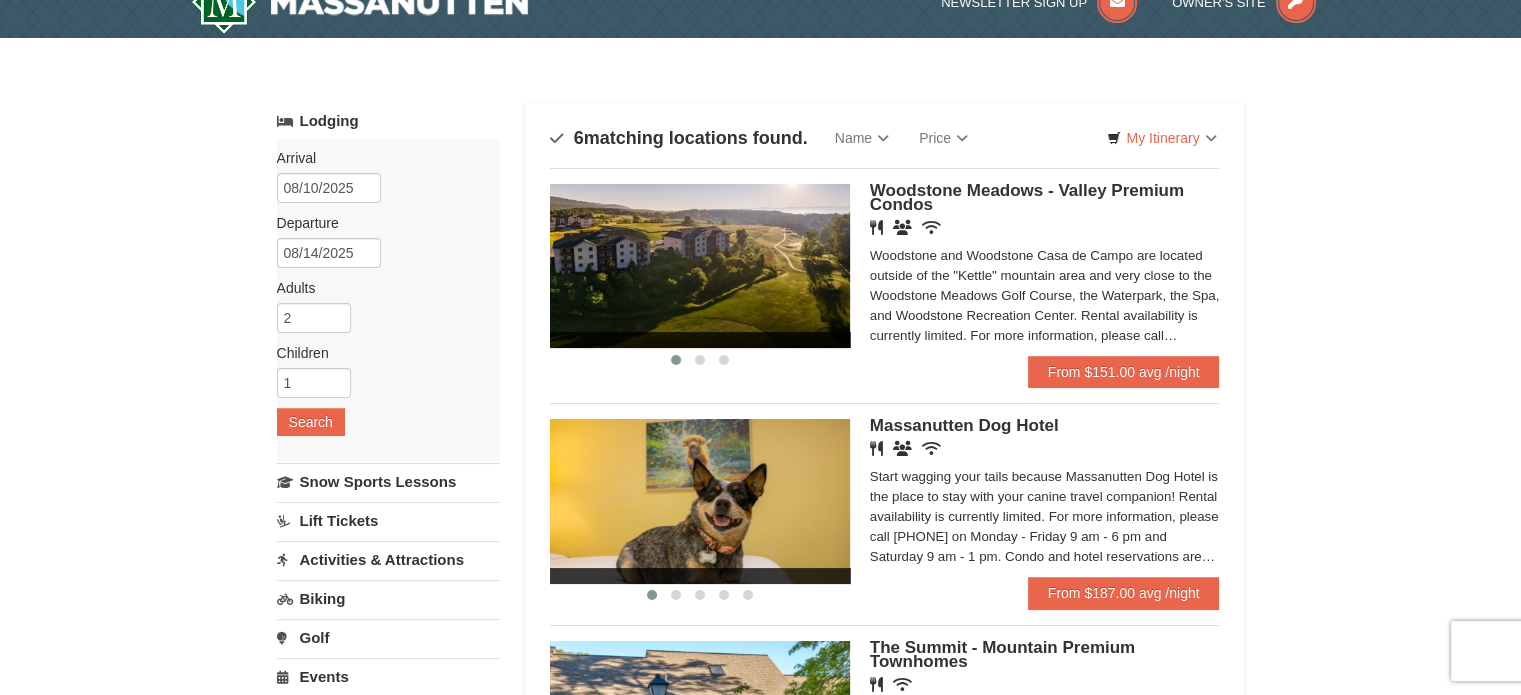 scroll, scrollTop: 92, scrollLeft: 0, axis: vertical 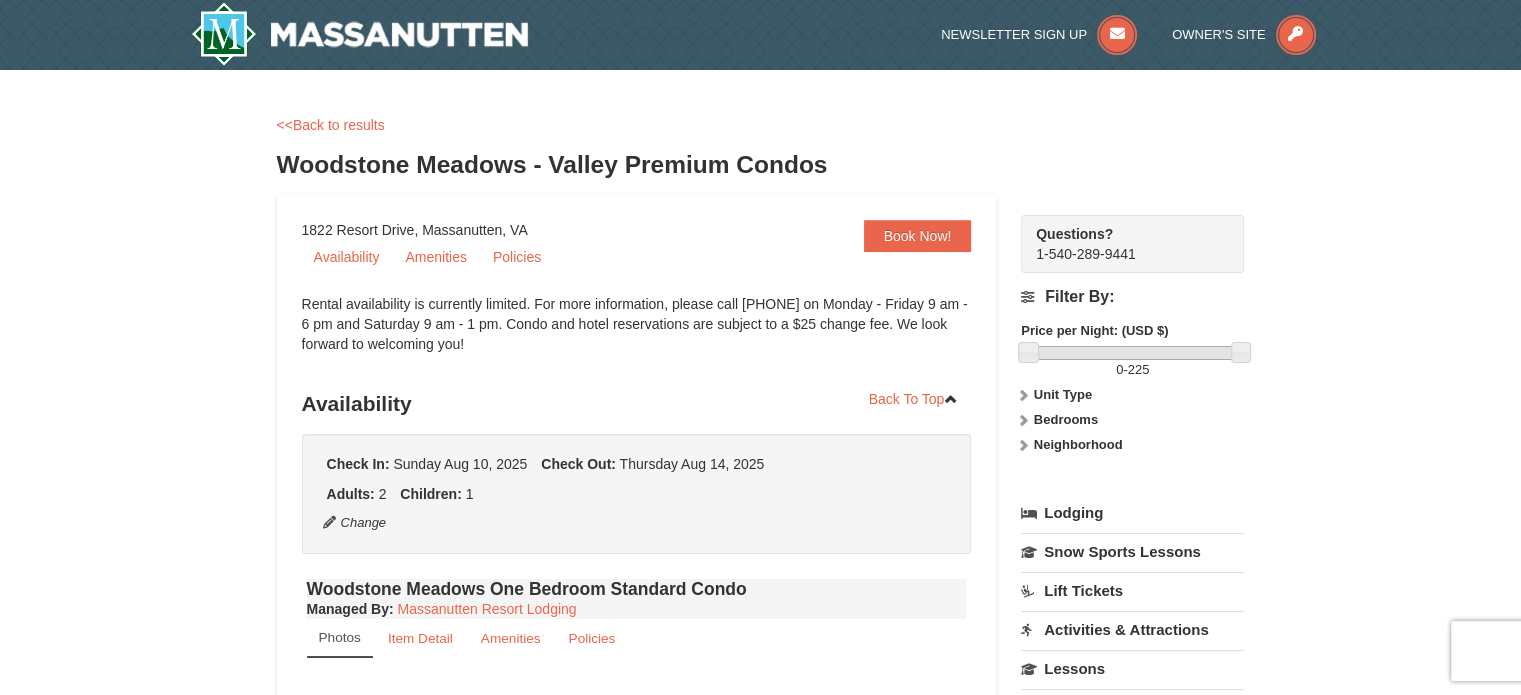 select on "8" 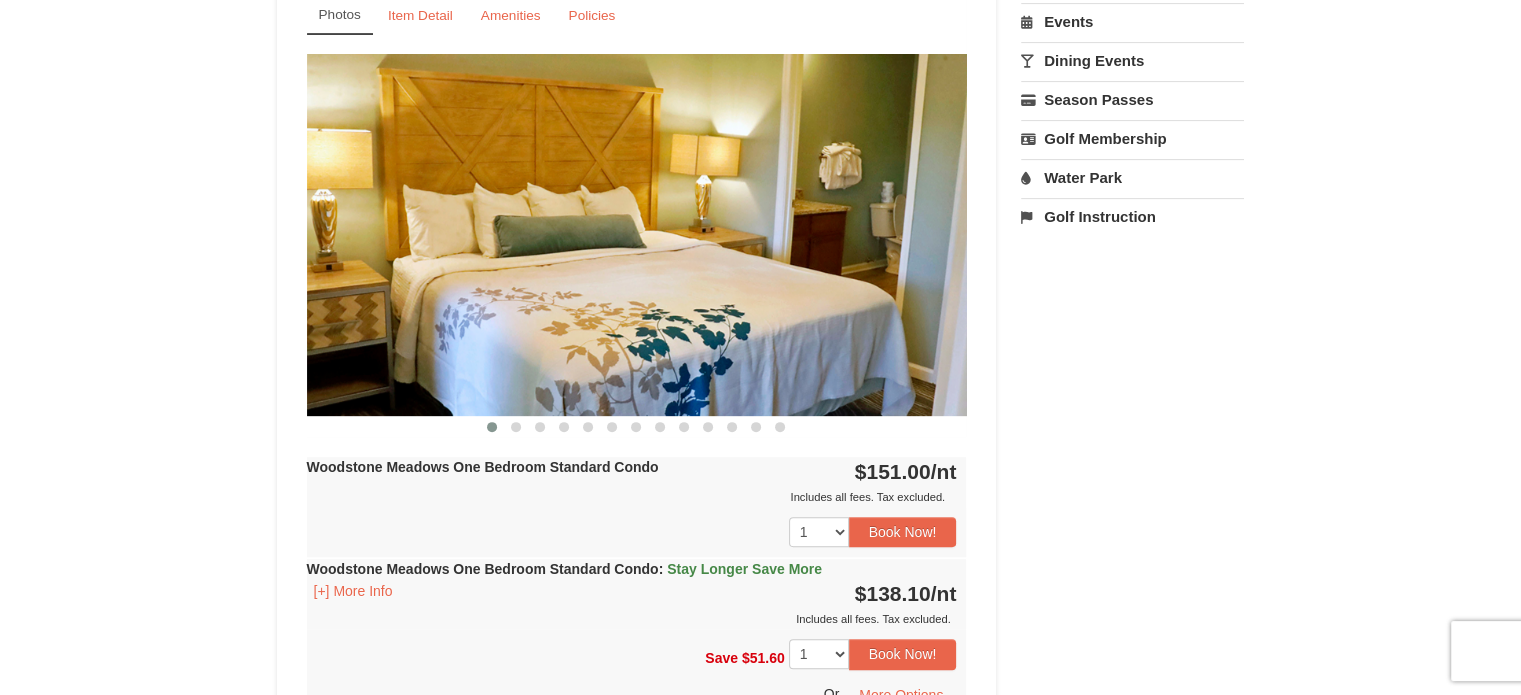 scroll, scrollTop: 700, scrollLeft: 0, axis: vertical 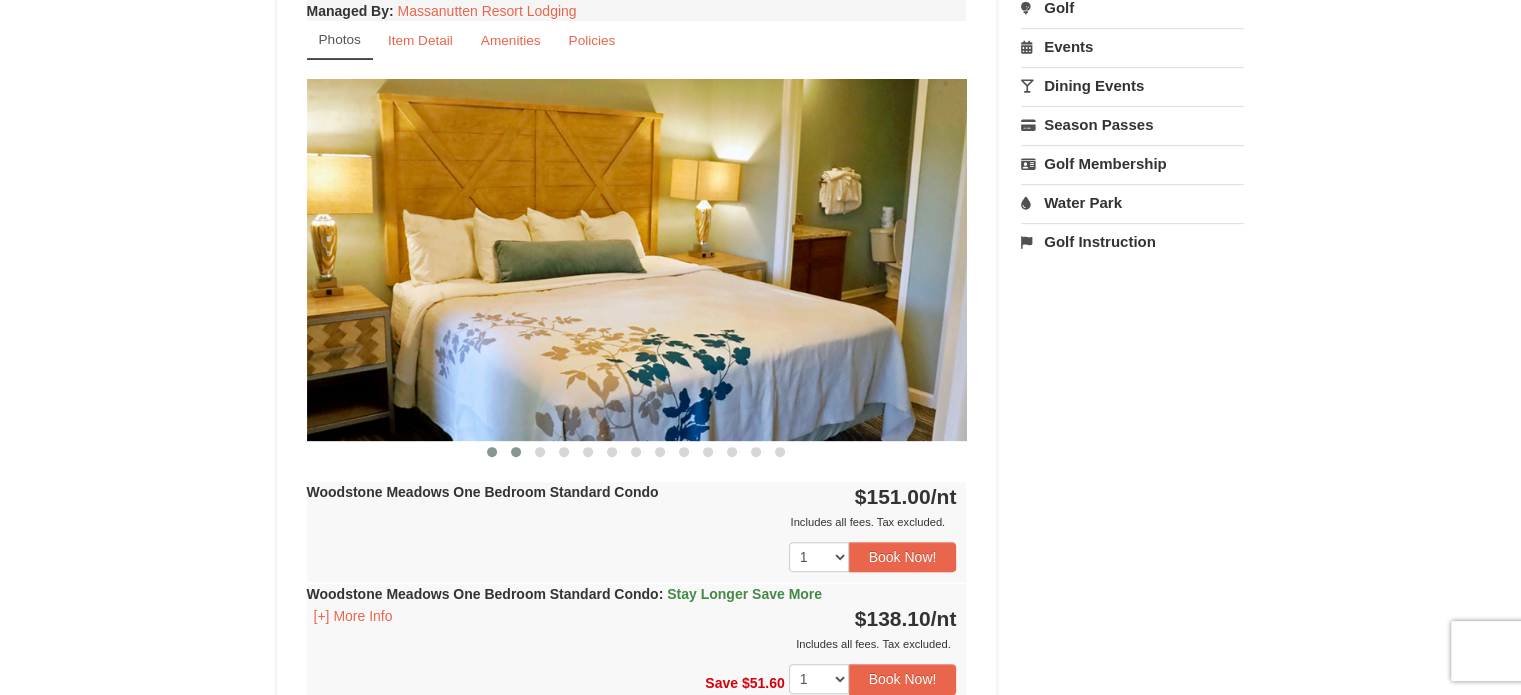 click at bounding box center [516, 452] 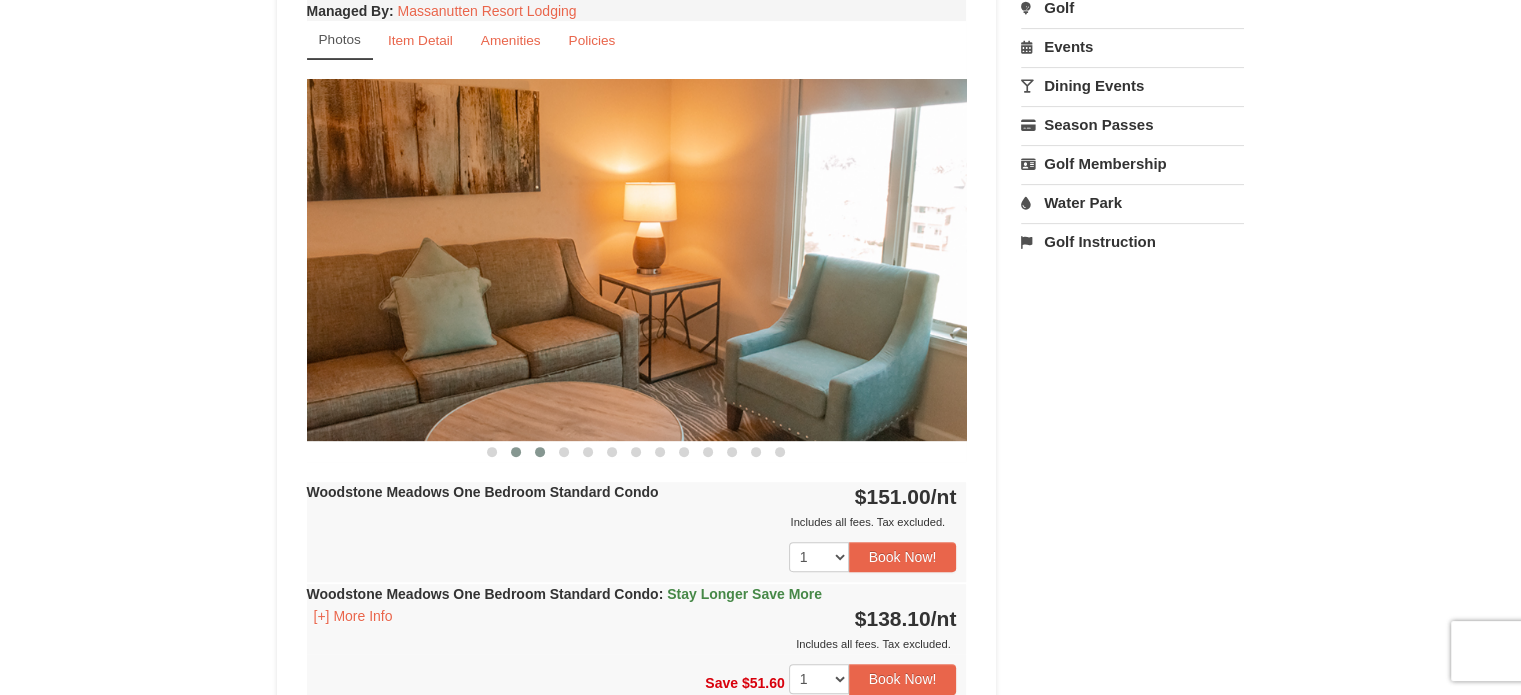 click at bounding box center (540, 452) 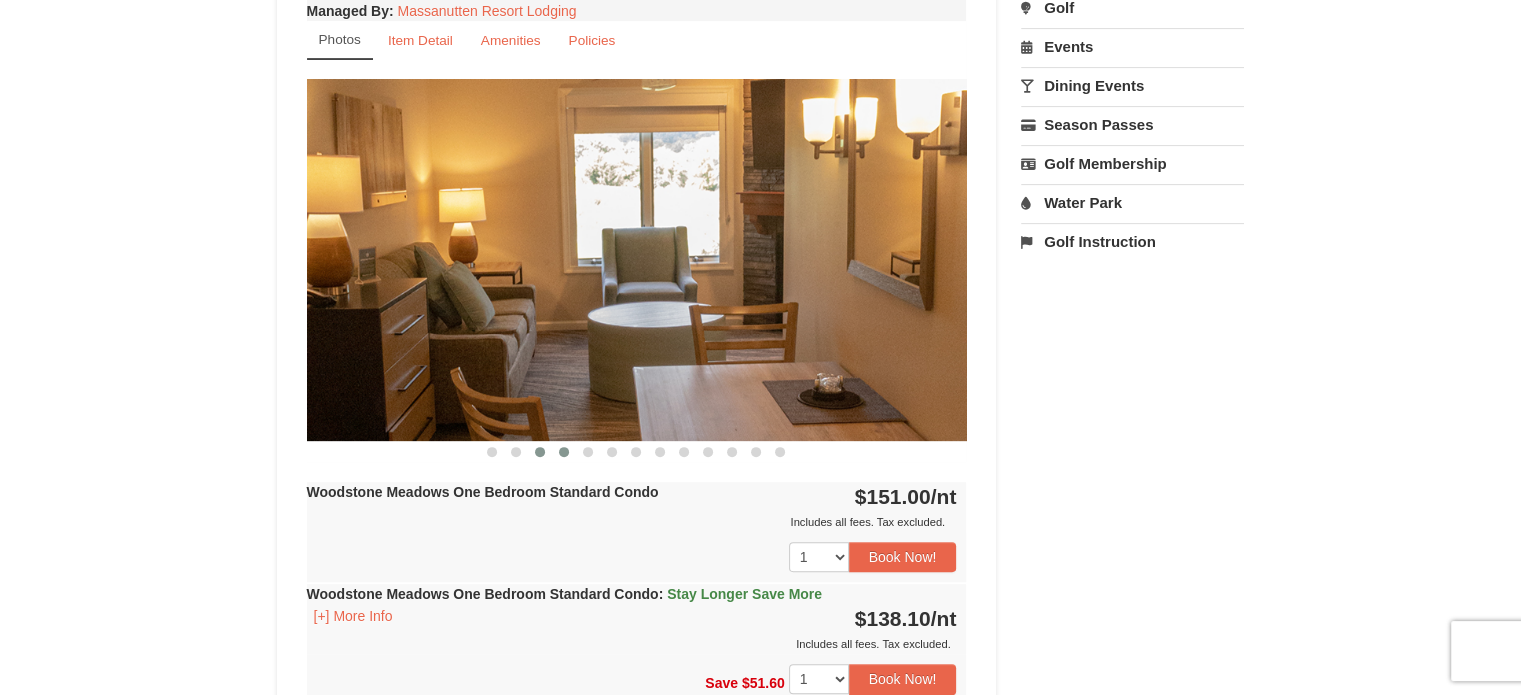 click at bounding box center [564, 452] 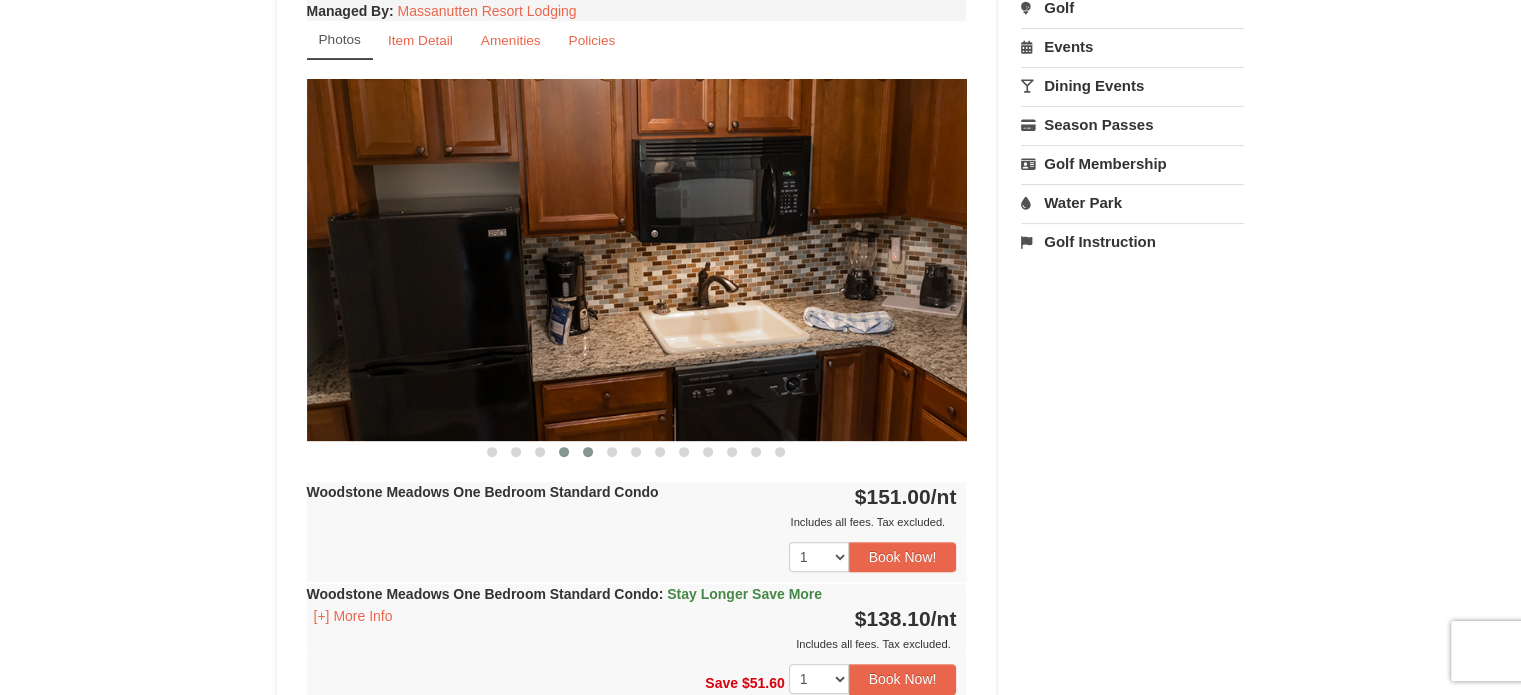 click at bounding box center [588, 452] 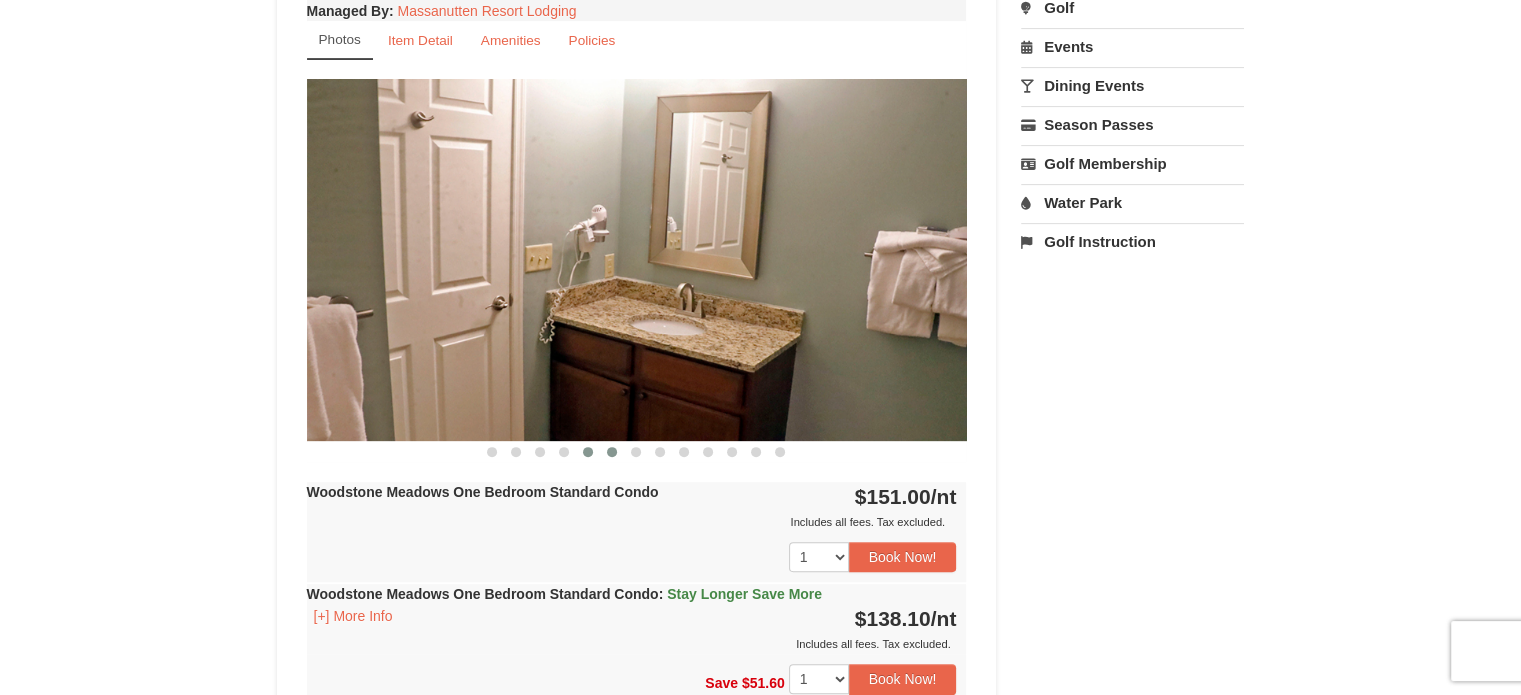 click at bounding box center [612, 452] 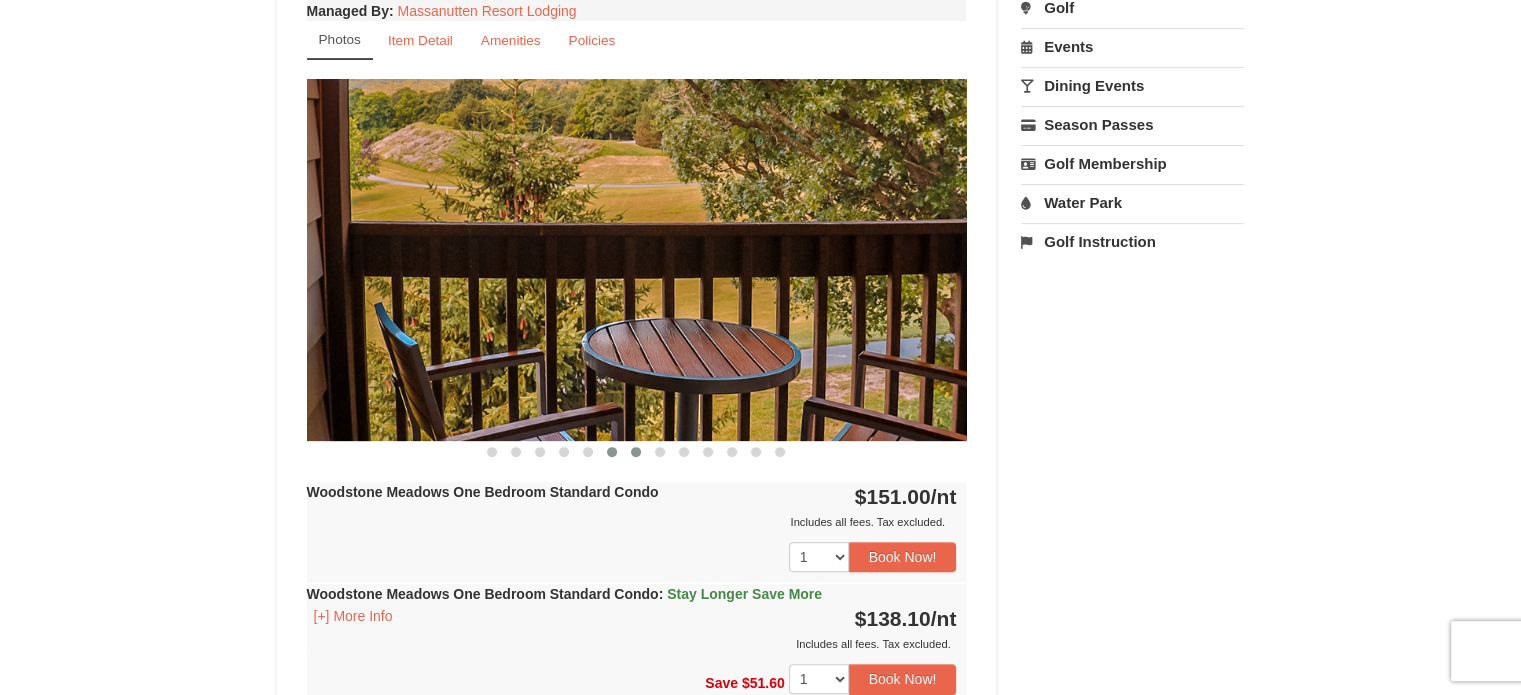 click at bounding box center (636, 452) 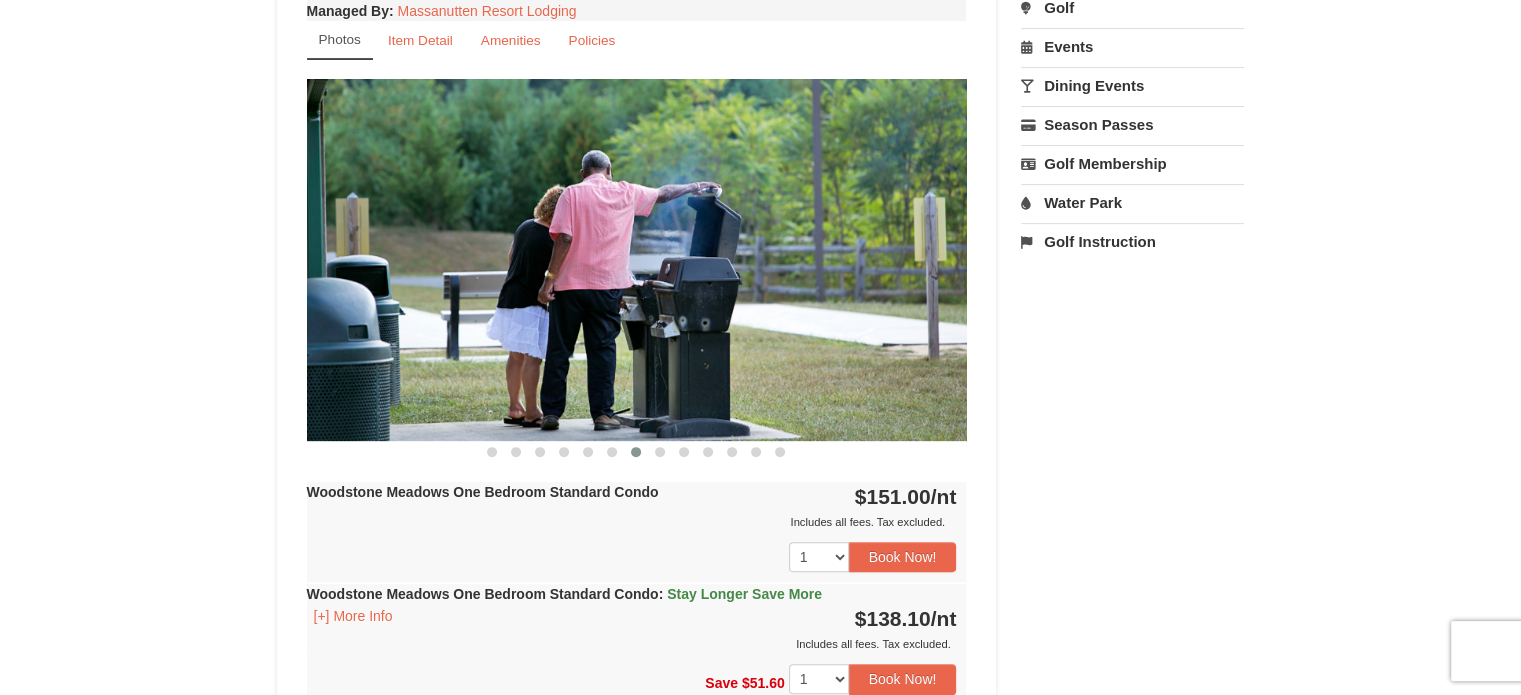 click at bounding box center [636, 452] 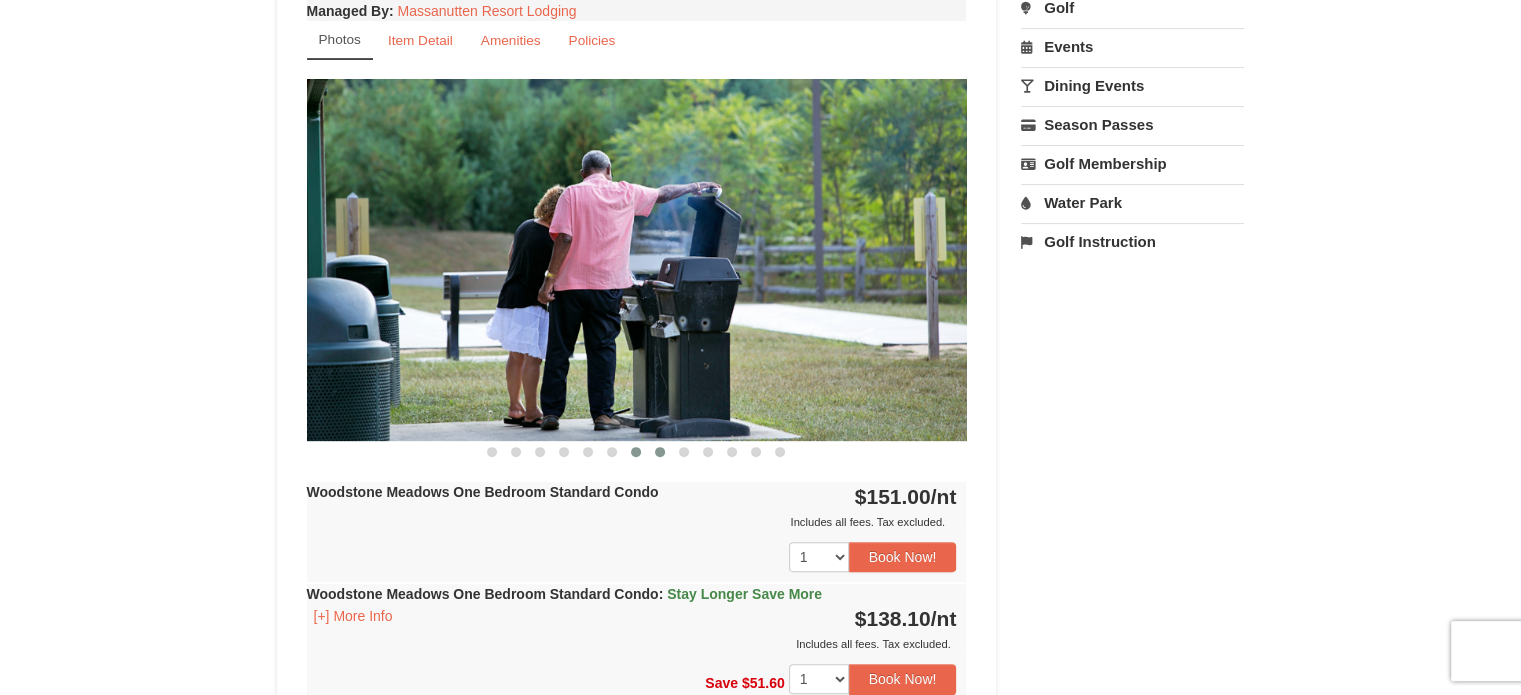 click at bounding box center (660, 452) 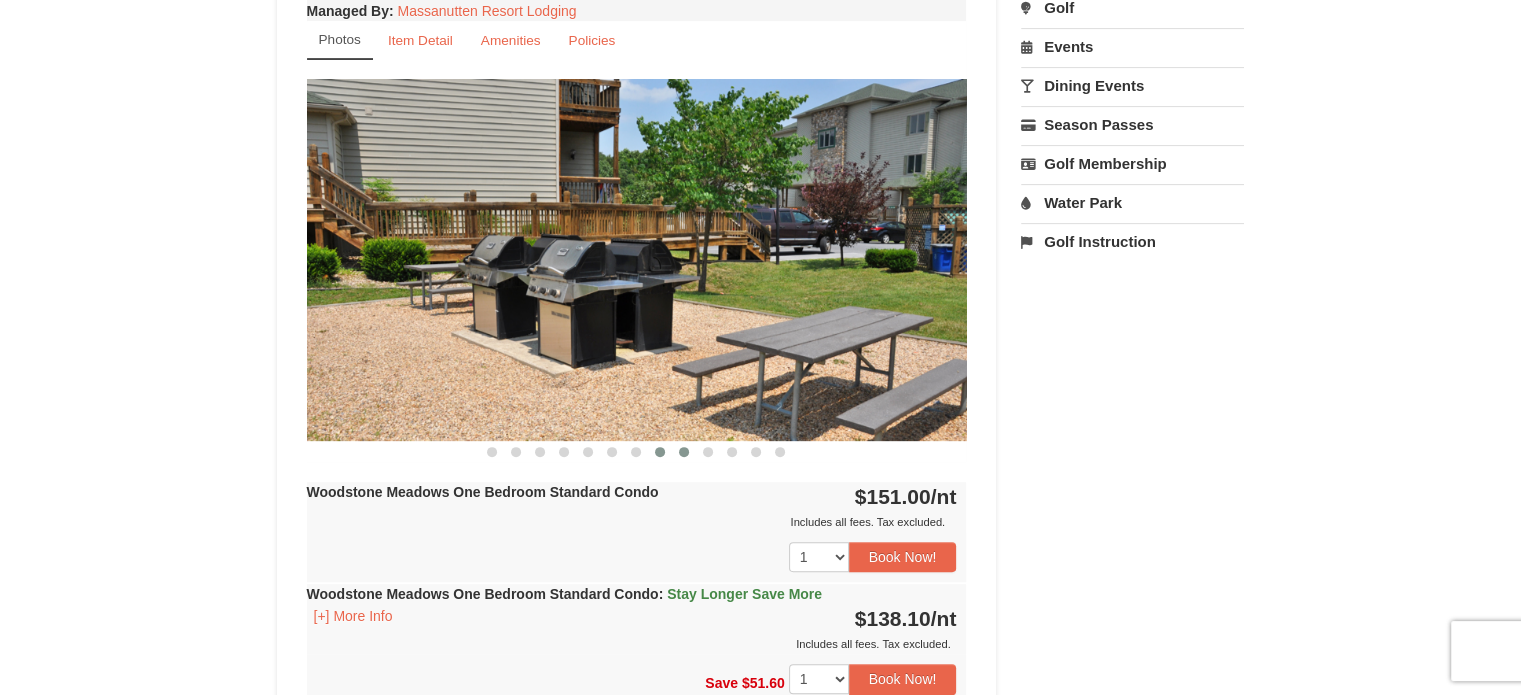 click at bounding box center [684, 452] 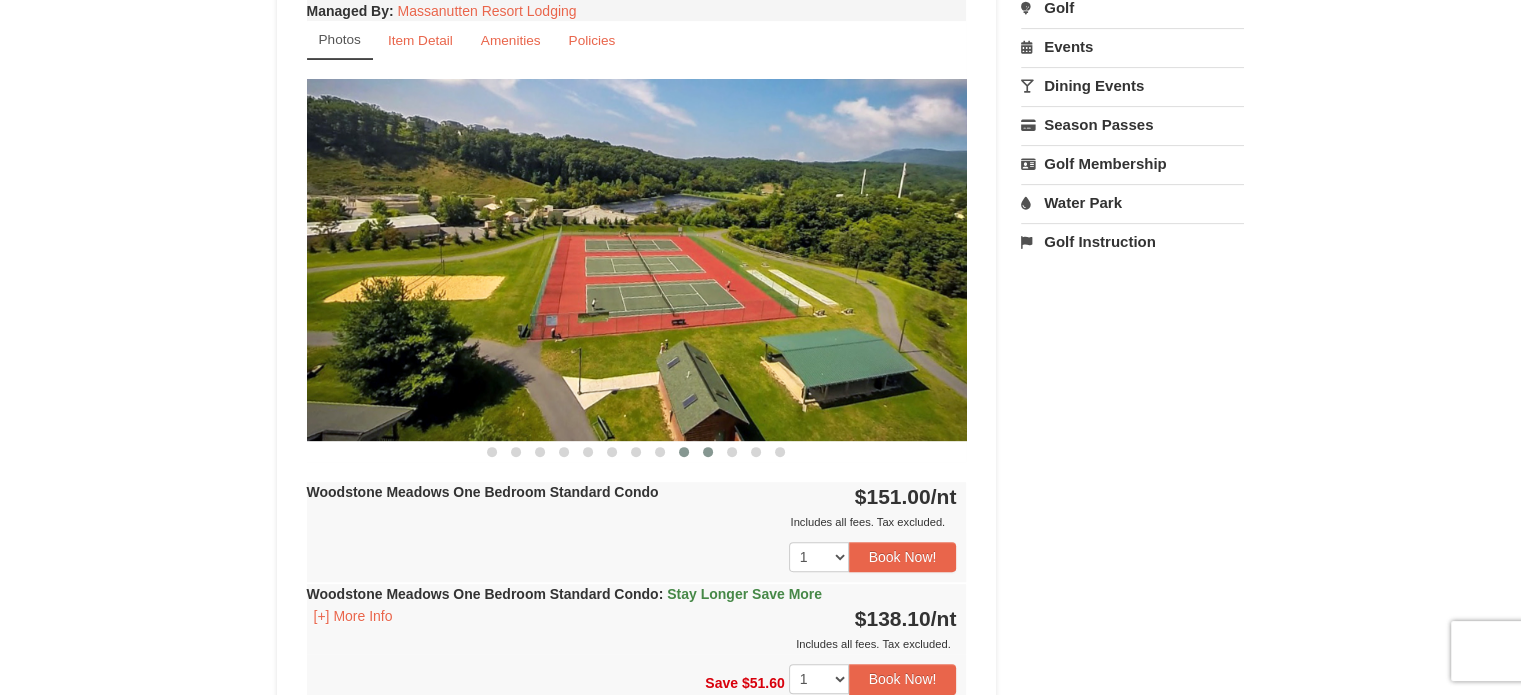 click at bounding box center [708, 452] 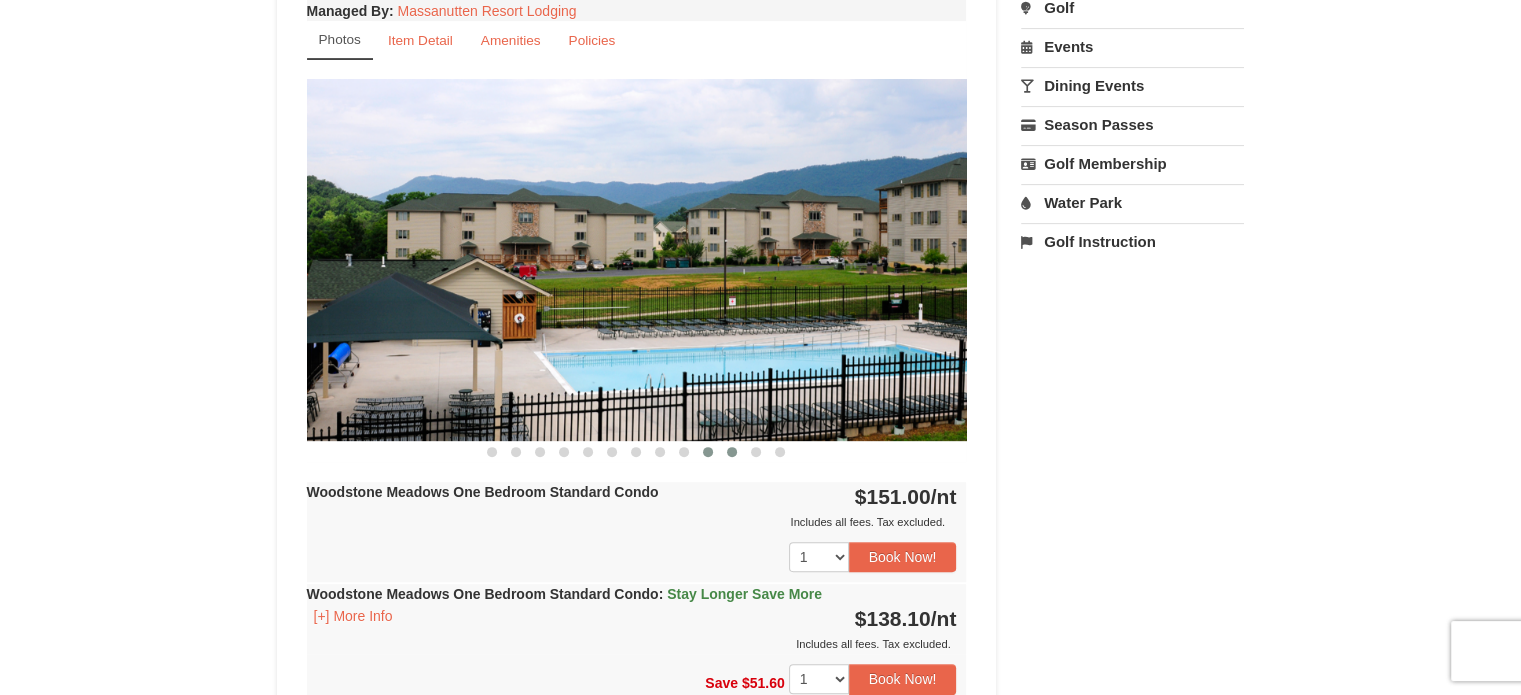 click at bounding box center (732, 452) 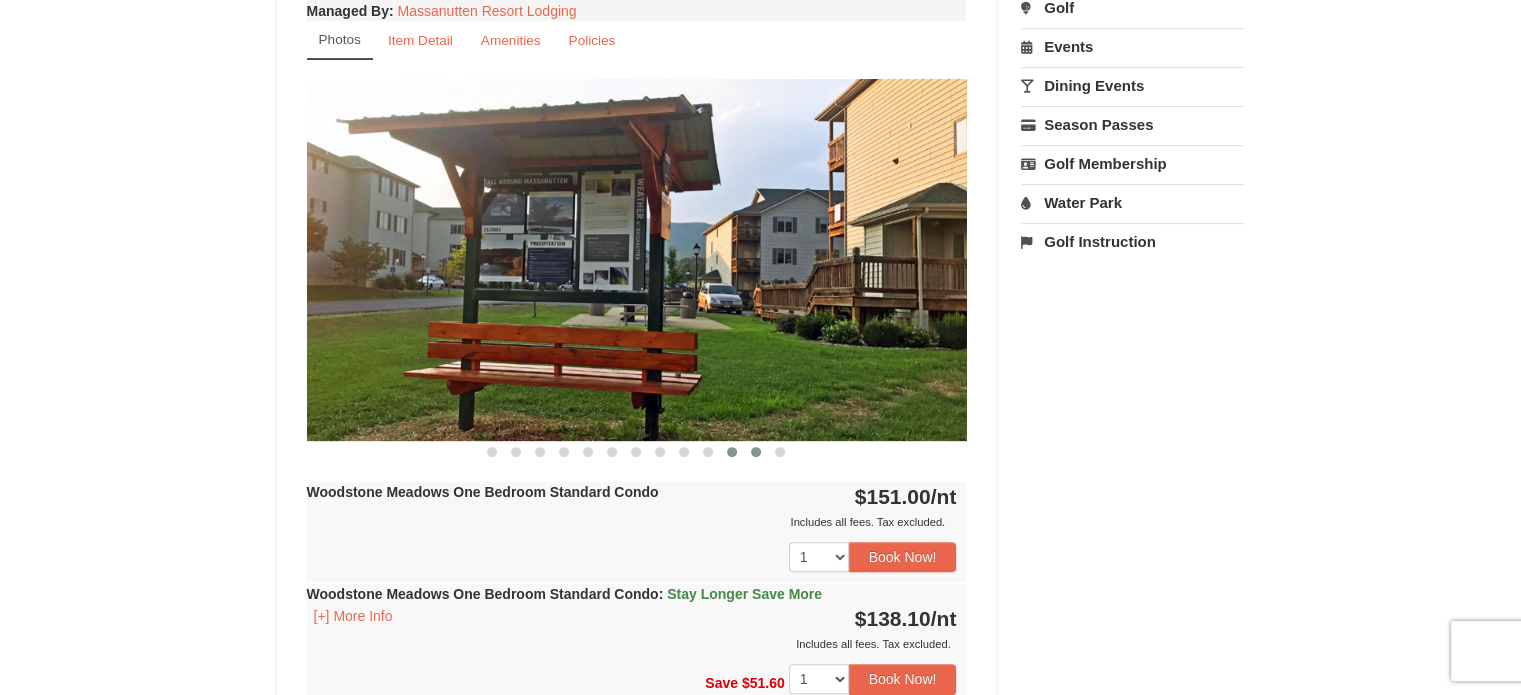 click at bounding box center [756, 452] 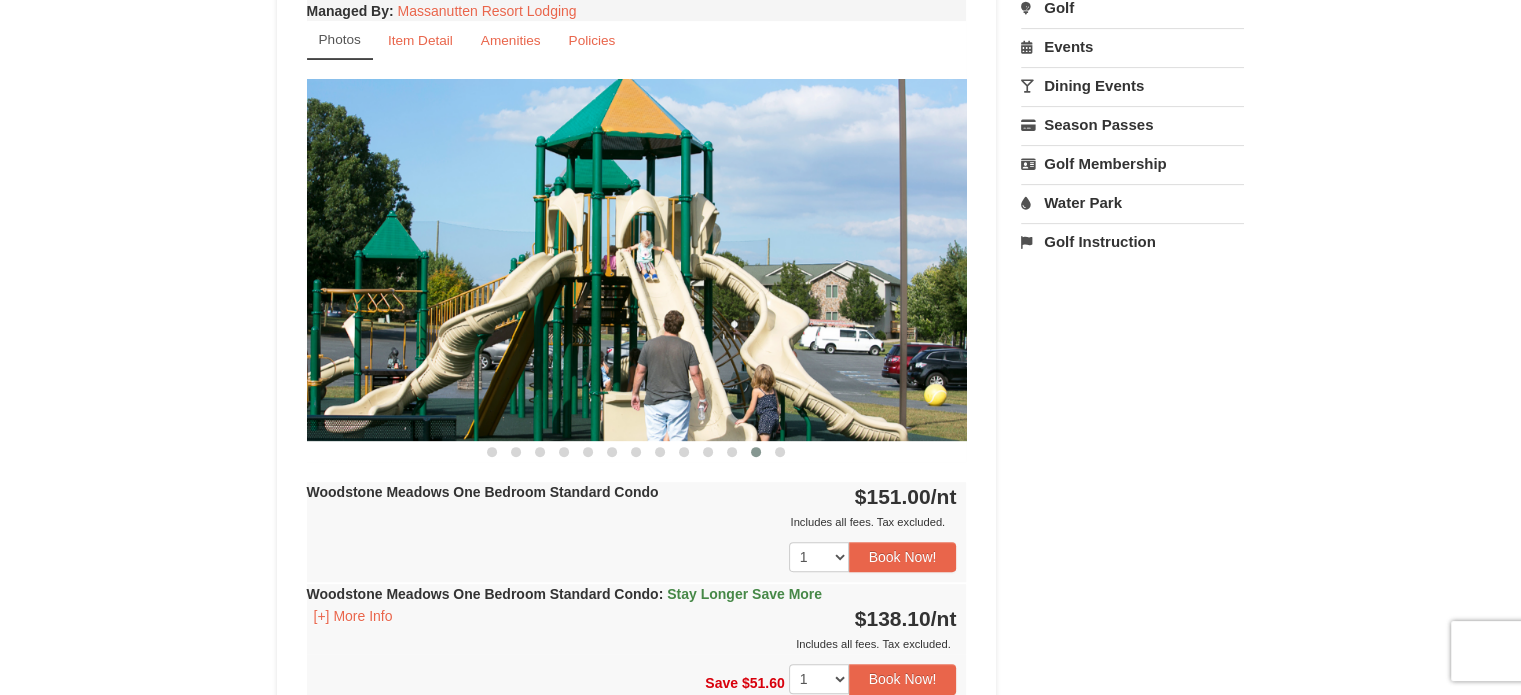 click at bounding box center [756, 452] 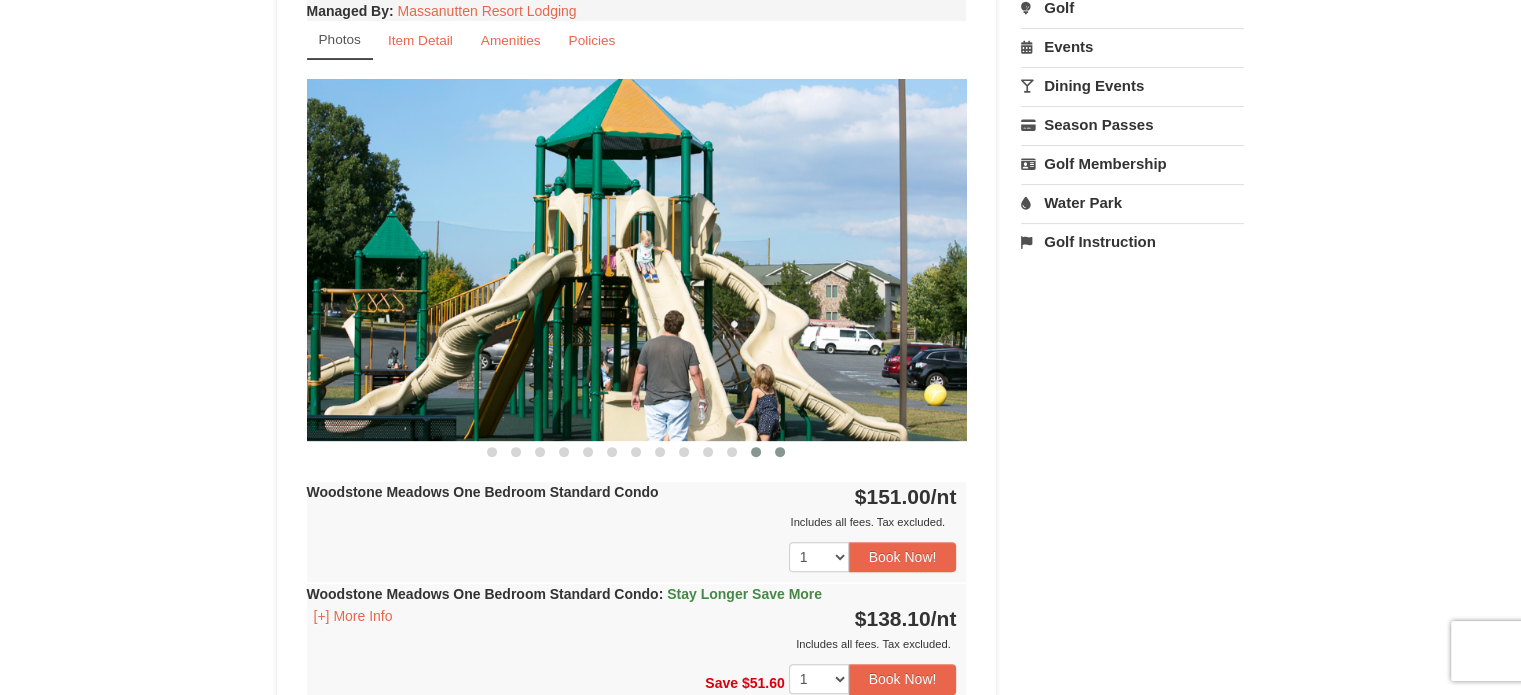 click at bounding box center (780, 452) 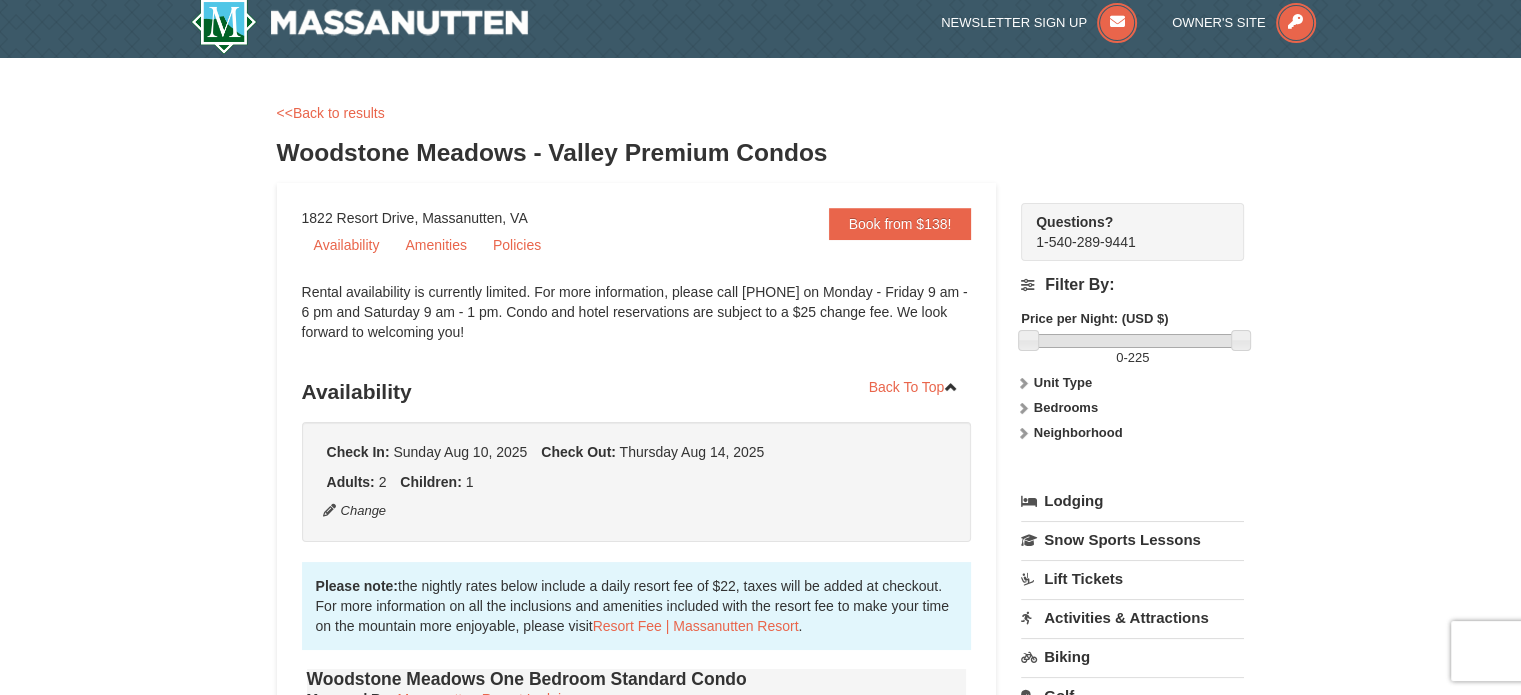 scroll, scrollTop: 0, scrollLeft: 0, axis: both 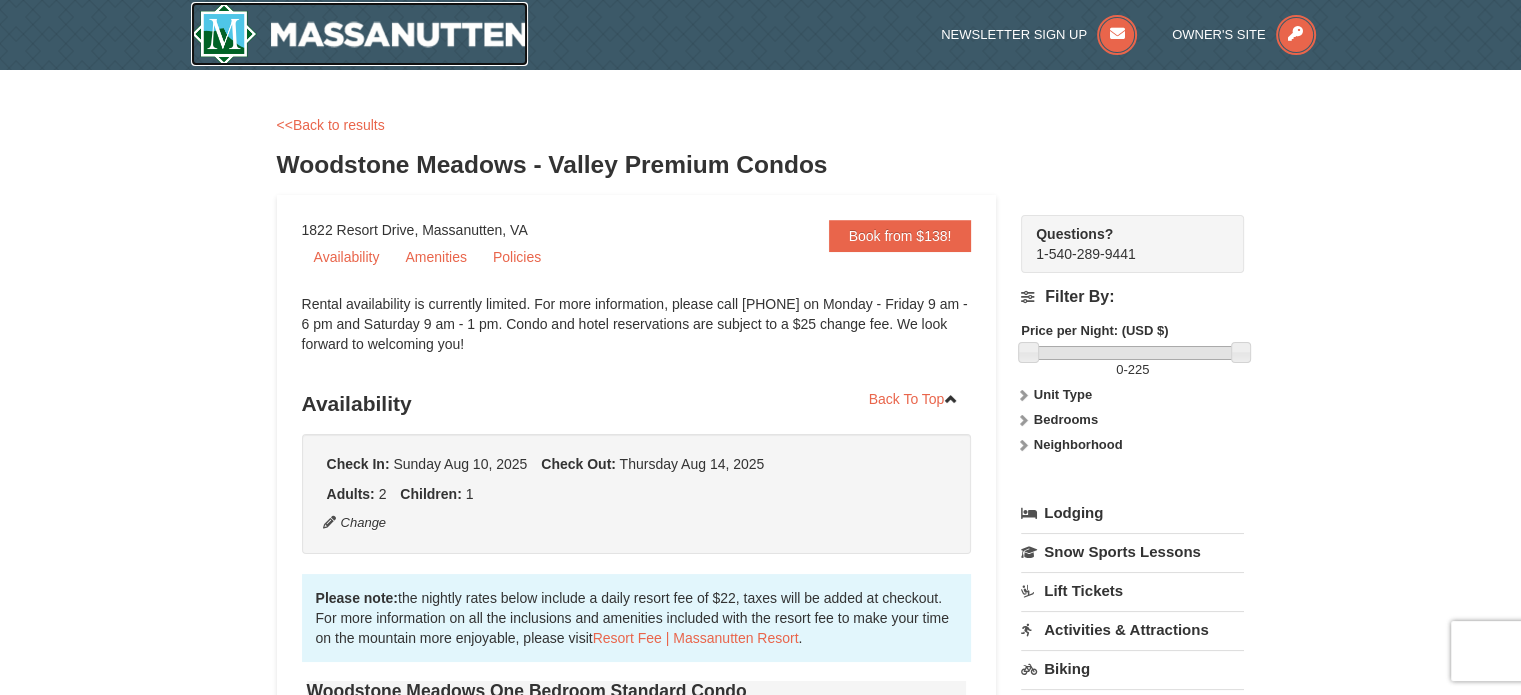 click at bounding box center [360, 34] 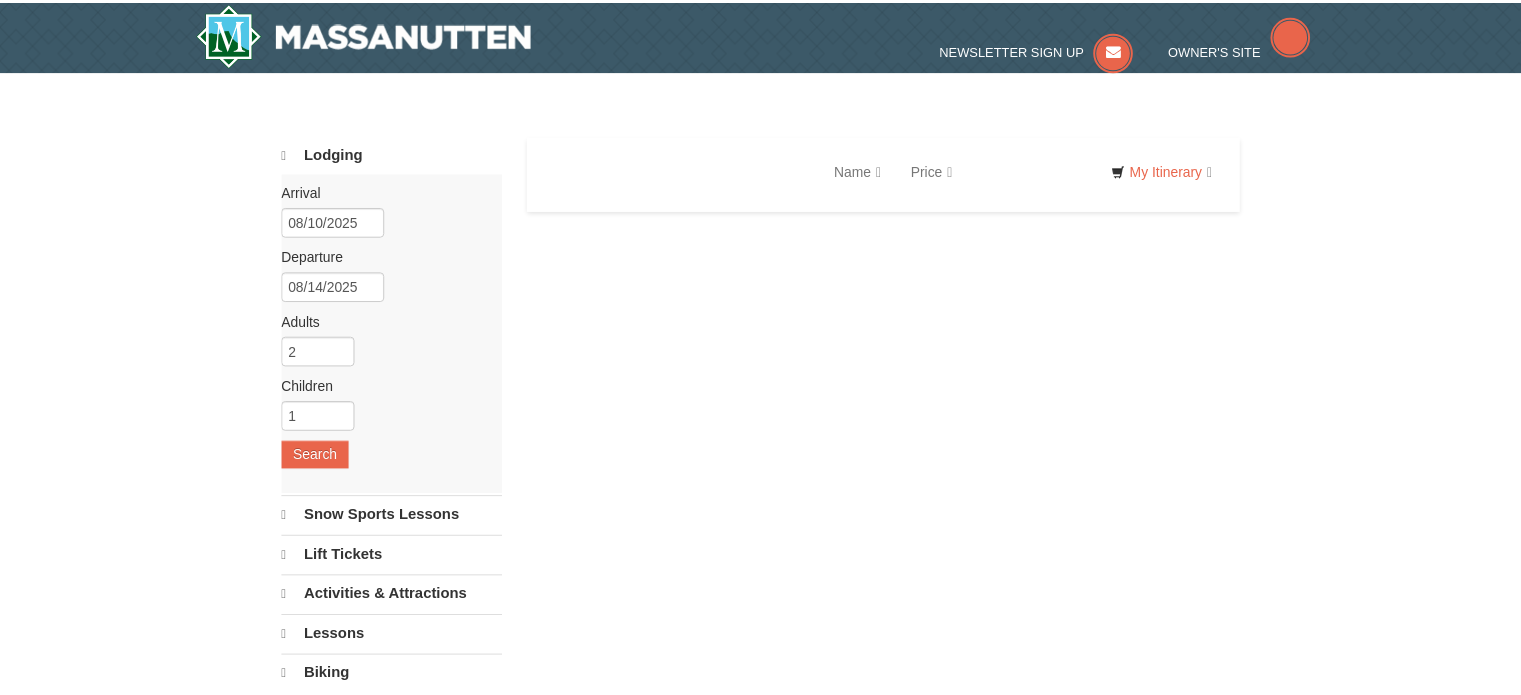 scroll, scrollTop: 0, scrollLeft: 0, axis: both 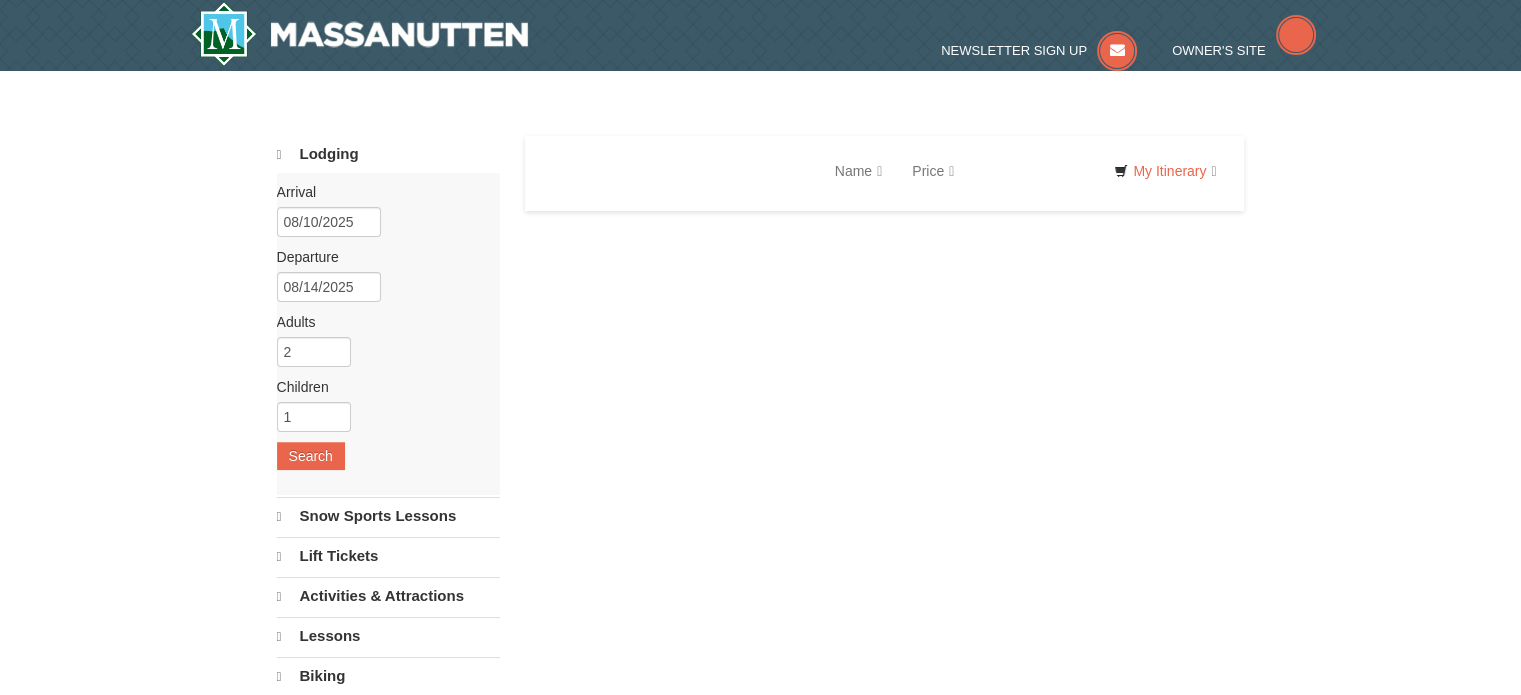 select on "8" 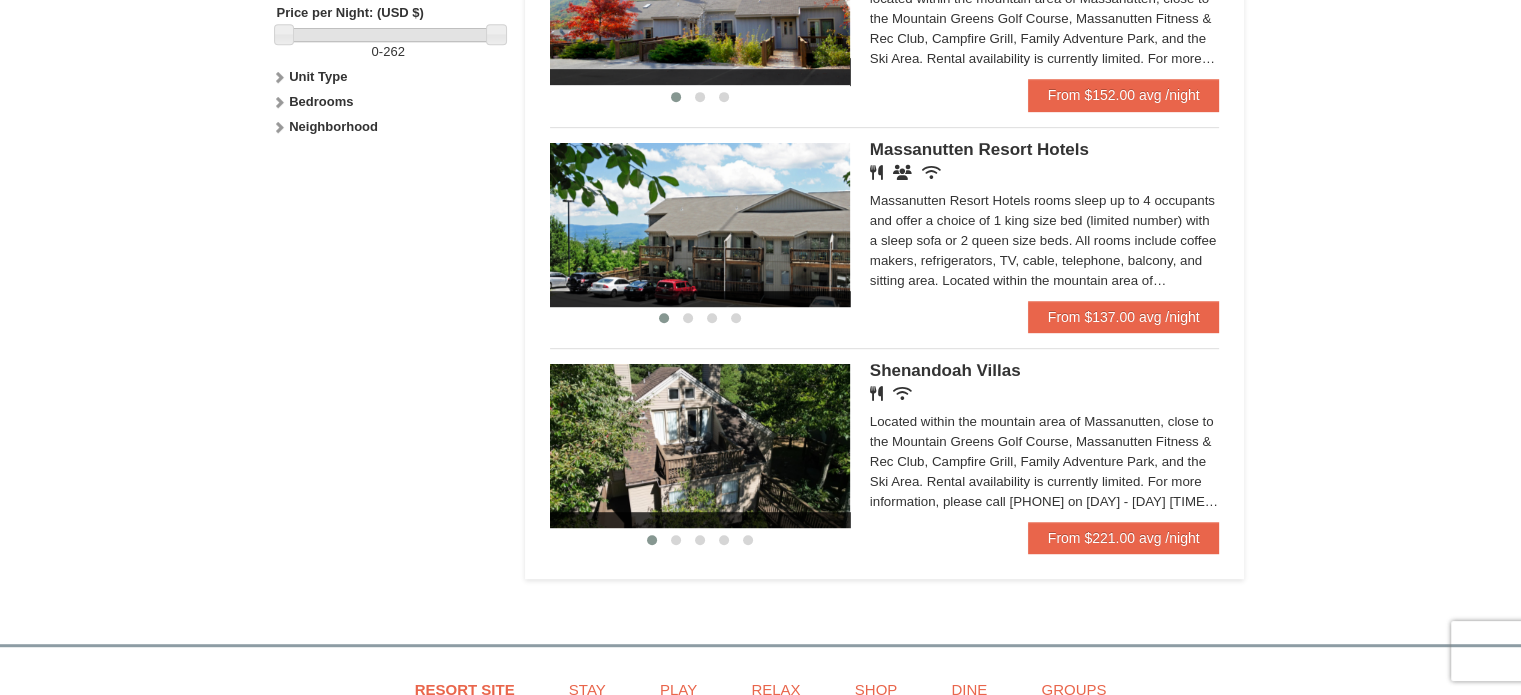 scroll, scrollTop: 1000, scrollLeft: 0, axis: vertical 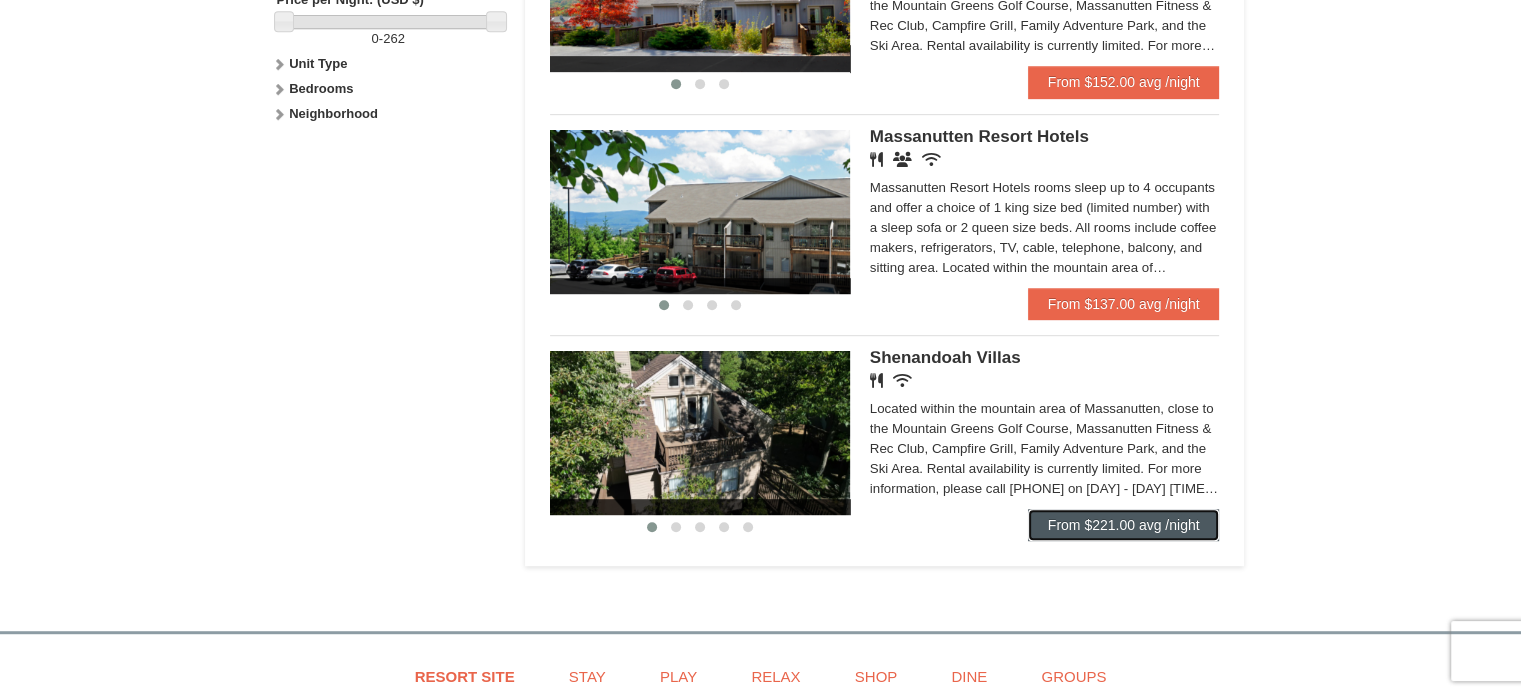 click on "From $221.00 avg /night" at bounding box center [1124, 525] 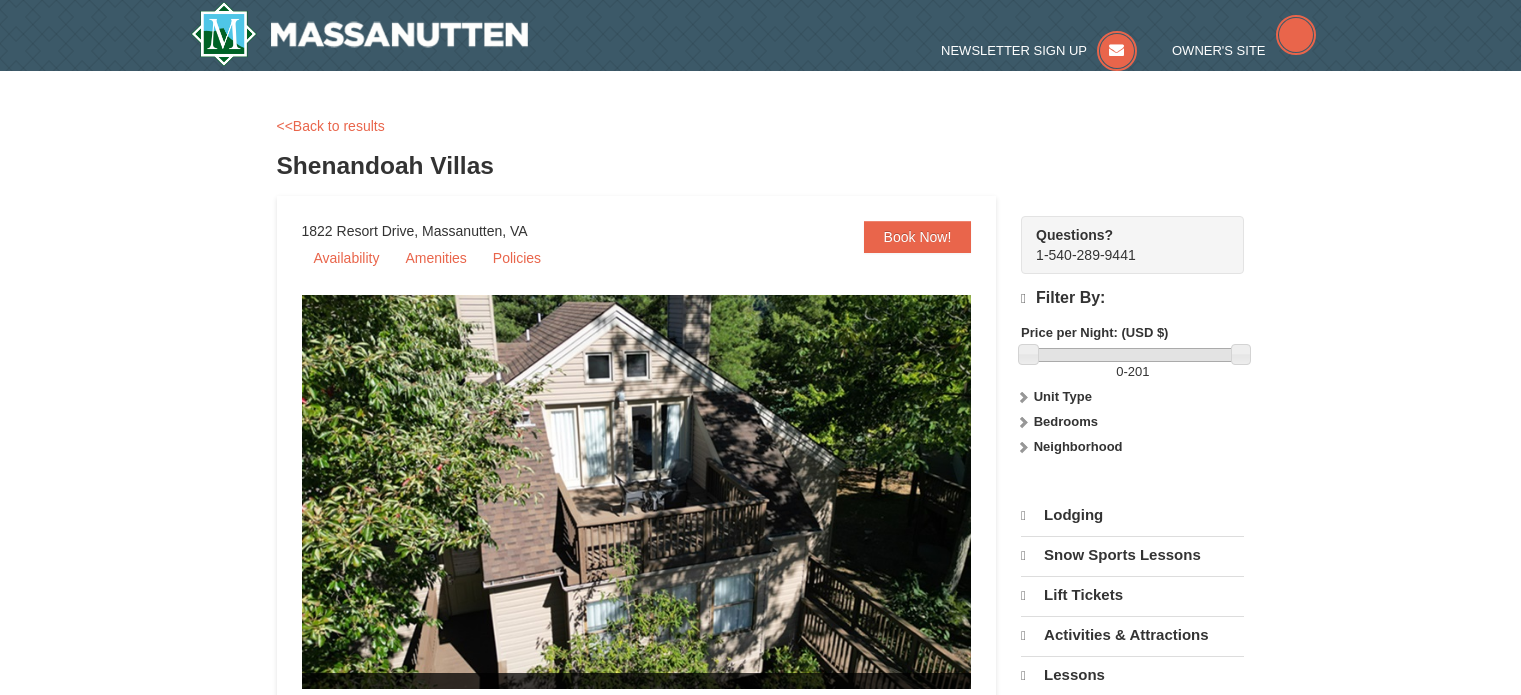 scroll, scrollTop: 0, scrollLeft: 0, axis: both 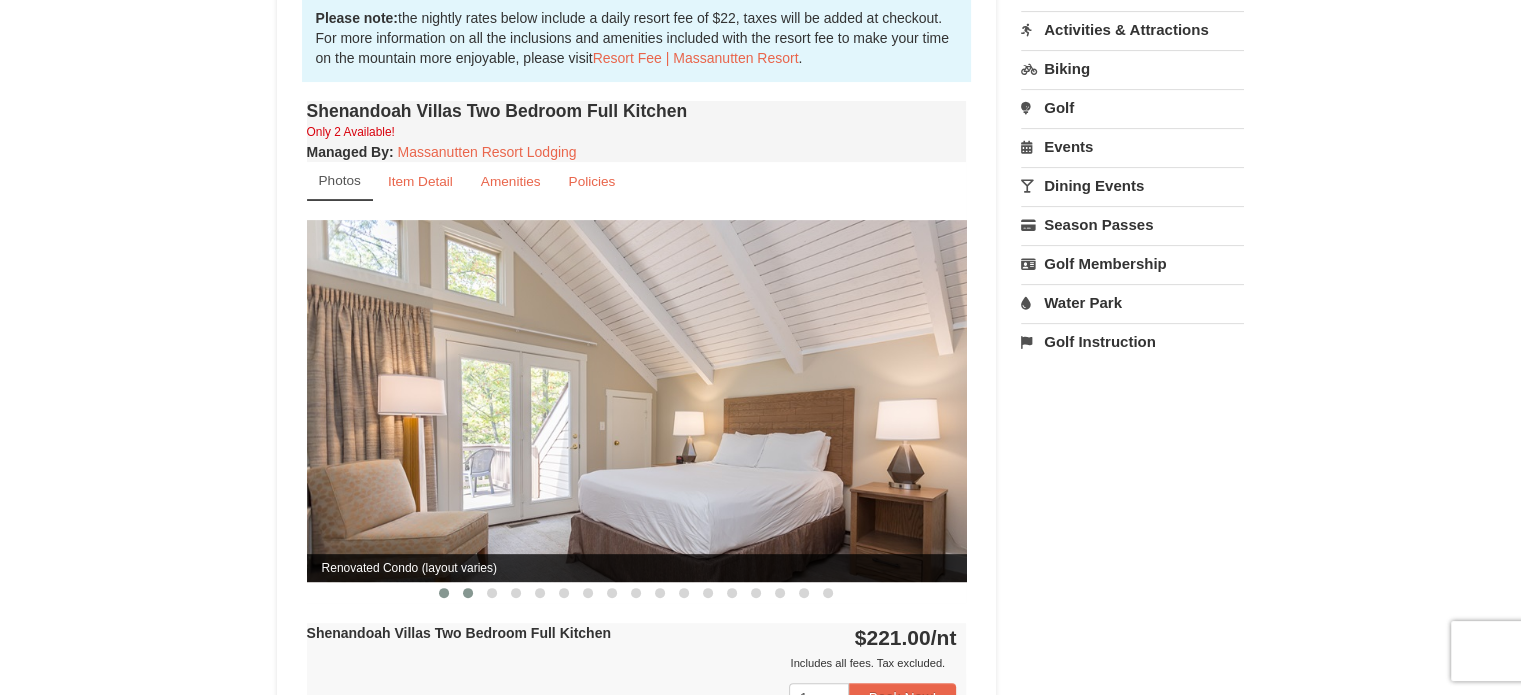 click at bounding box center (468, 593) 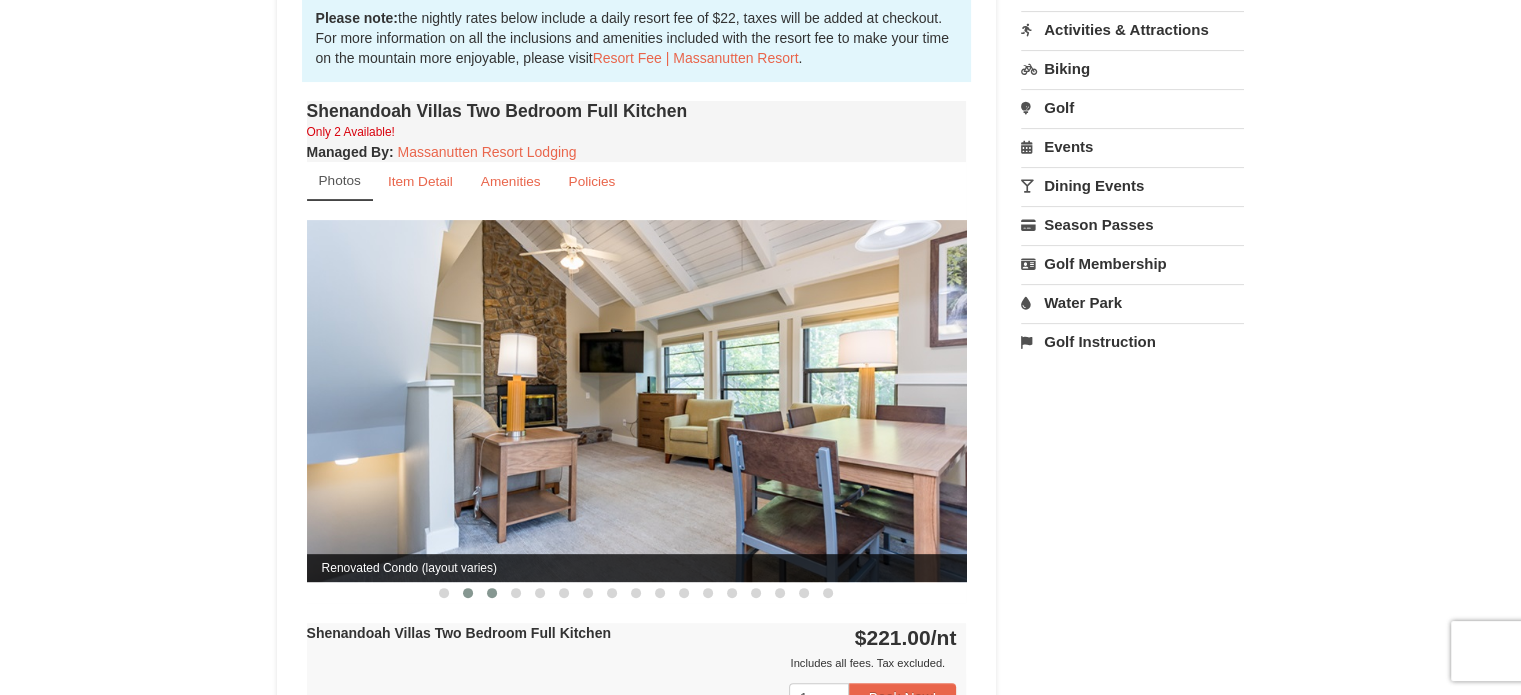 click at bounding box center [492, 593] 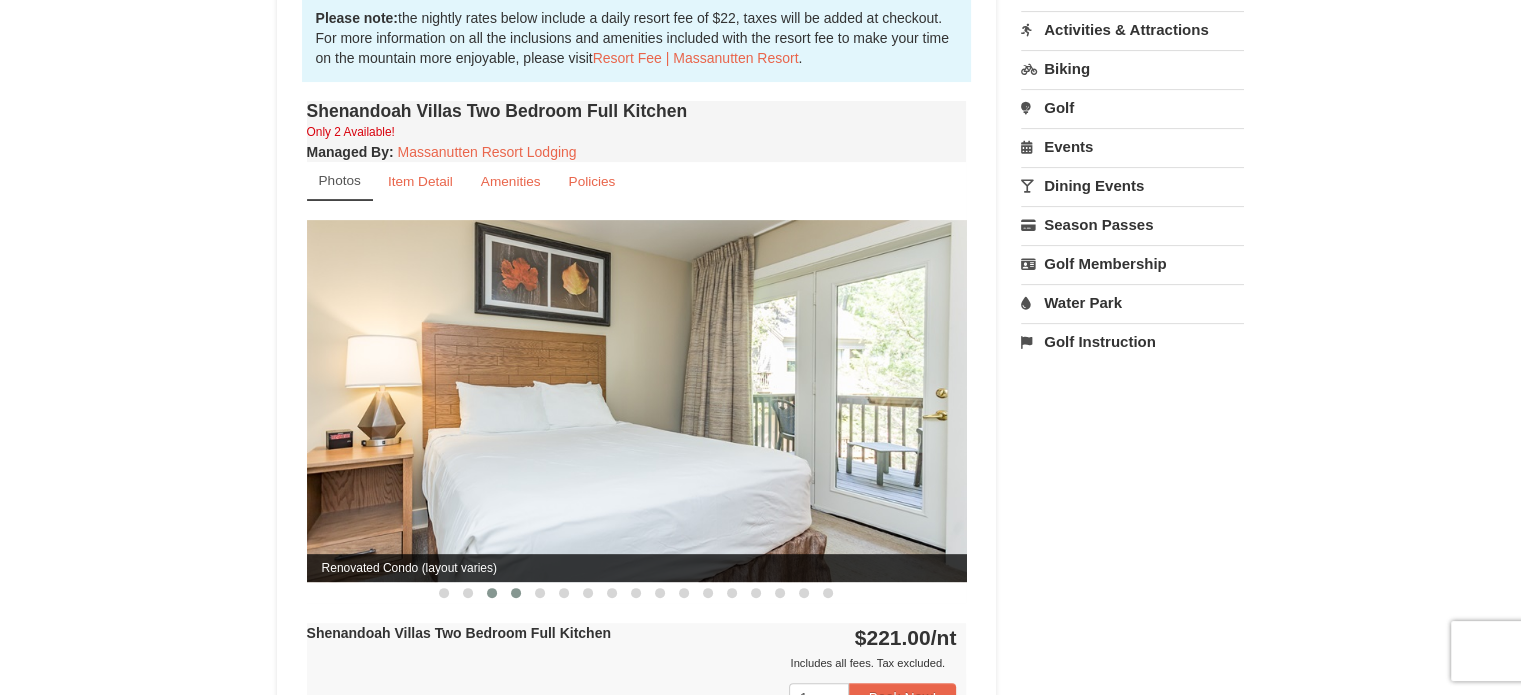 click at bounding box center (516, 593) 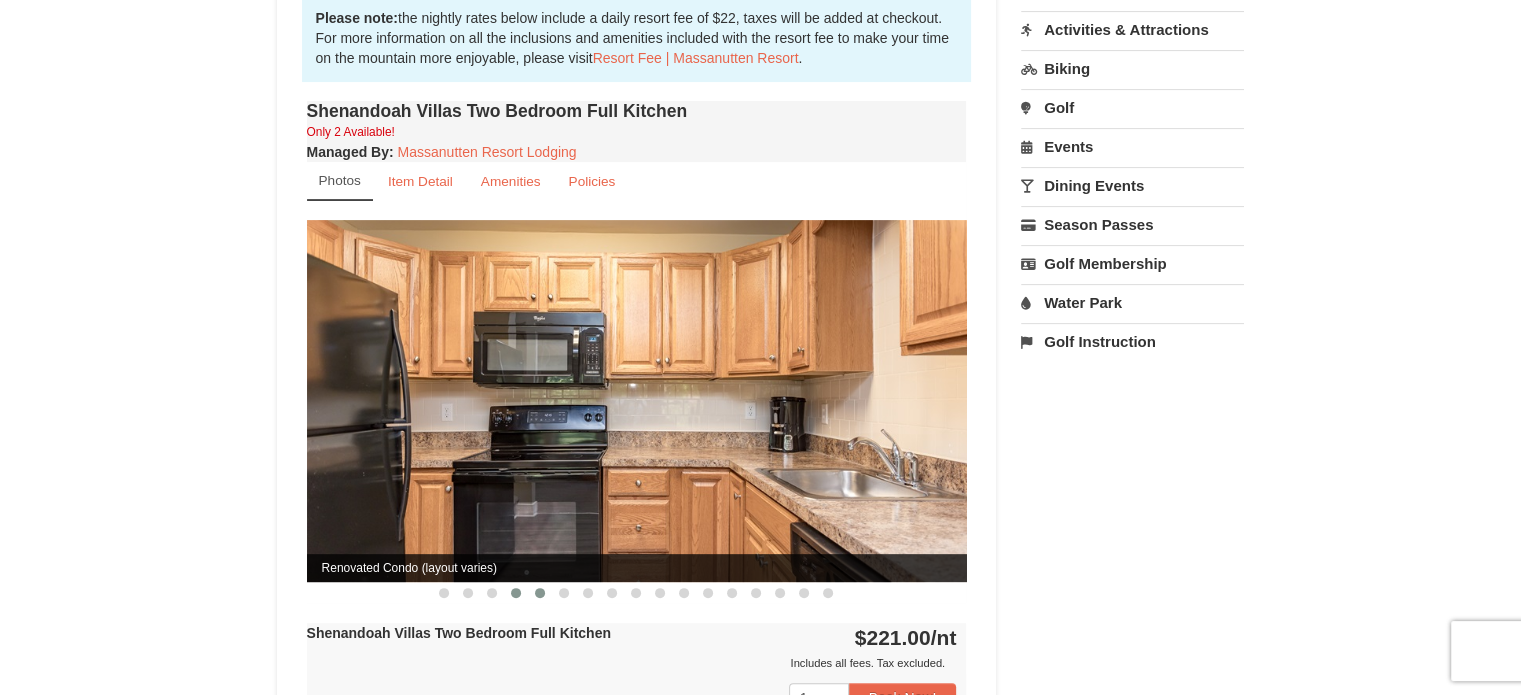 click at bounding box center (540, 593) 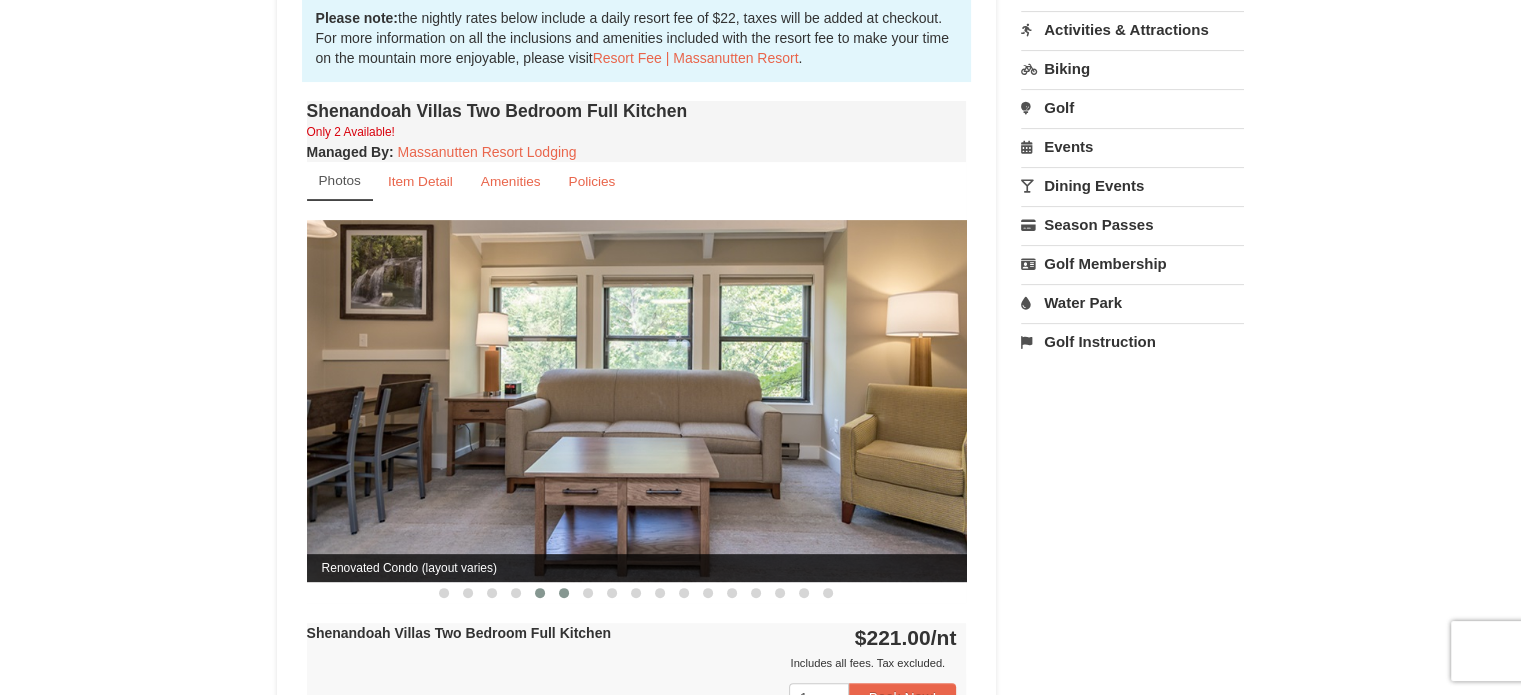 click at bounding box center [564, 593] 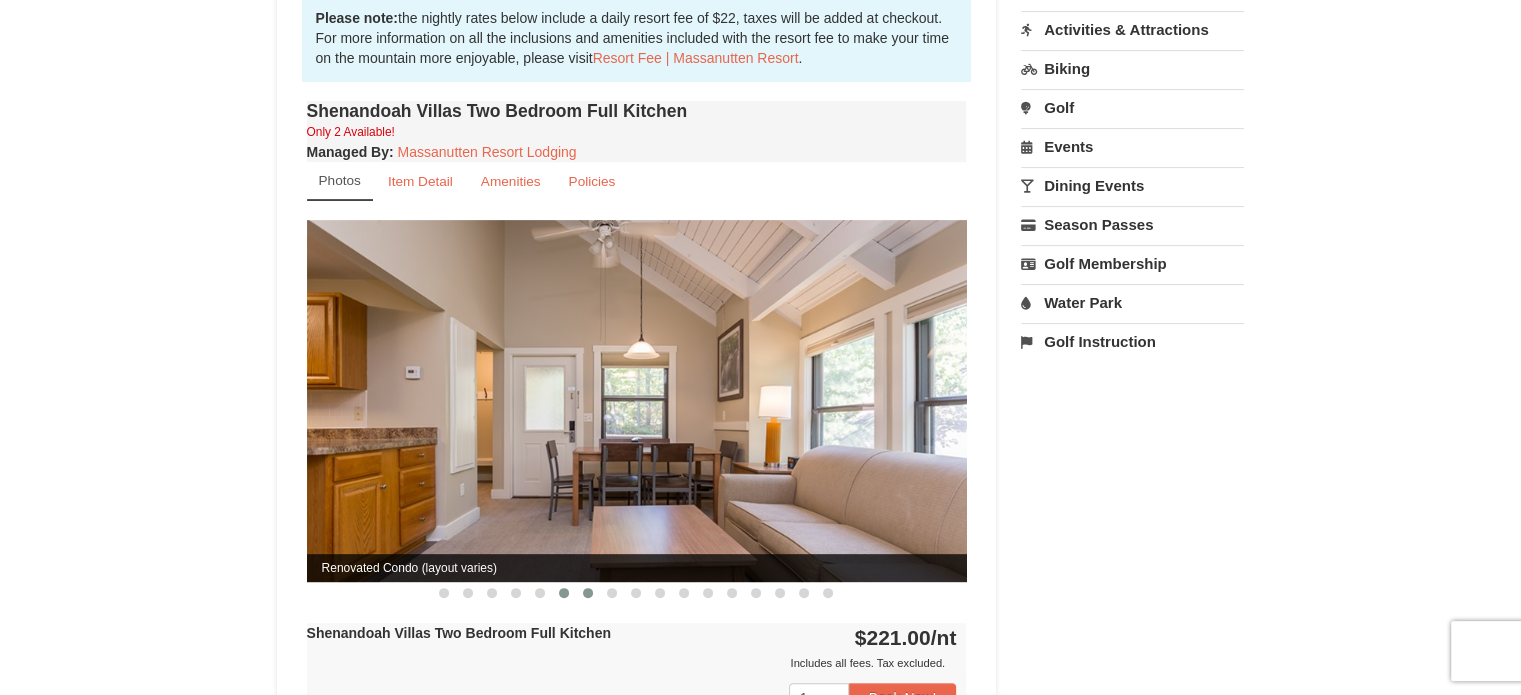 click at bounding box center (588, 593) 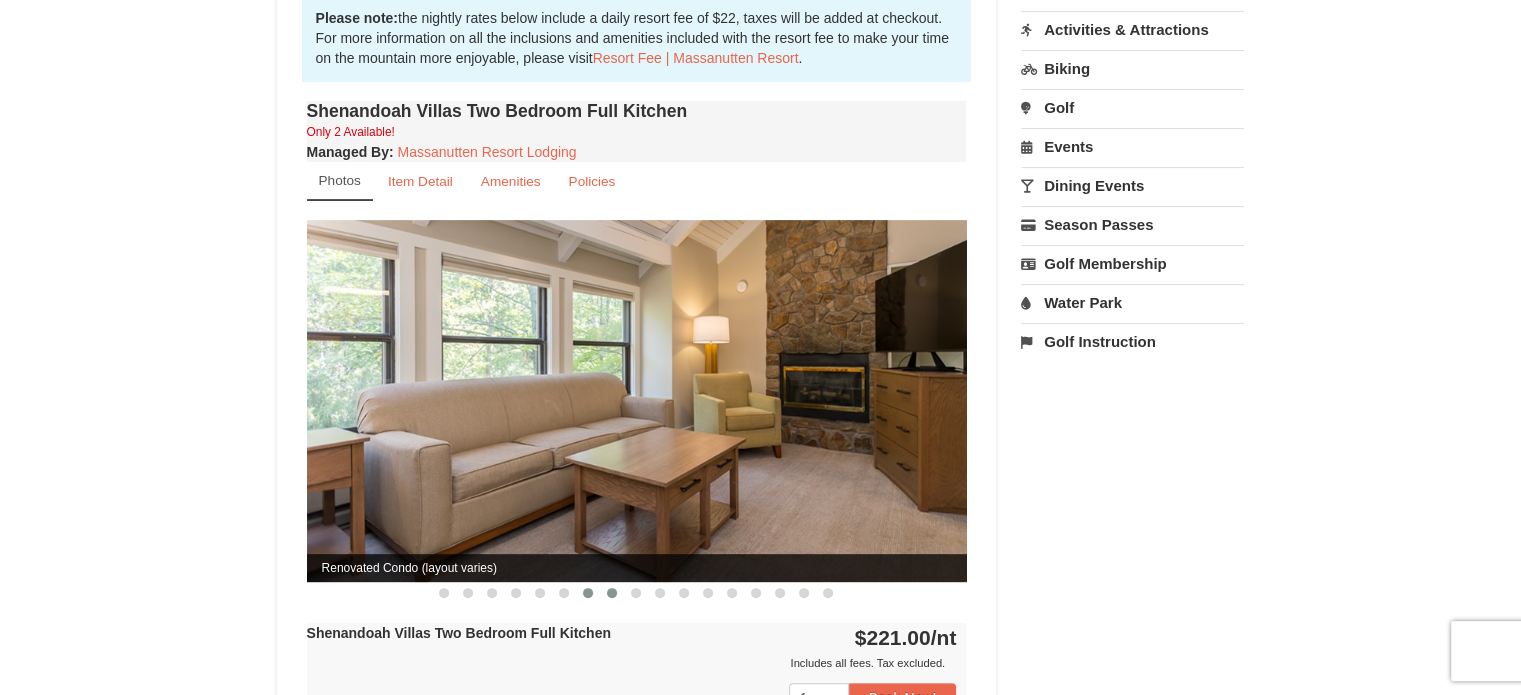 click at bounding box center (612, 593) 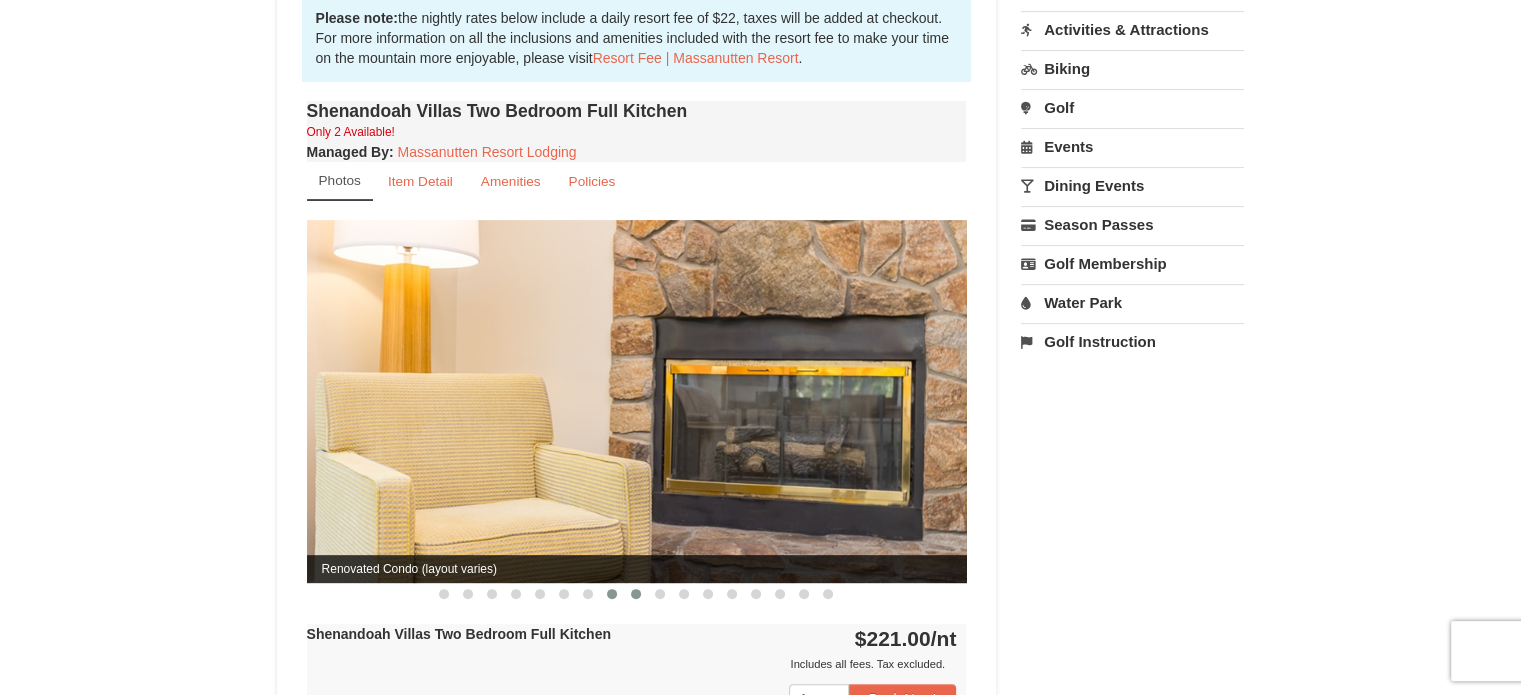 click at bounding box center (636, 594) 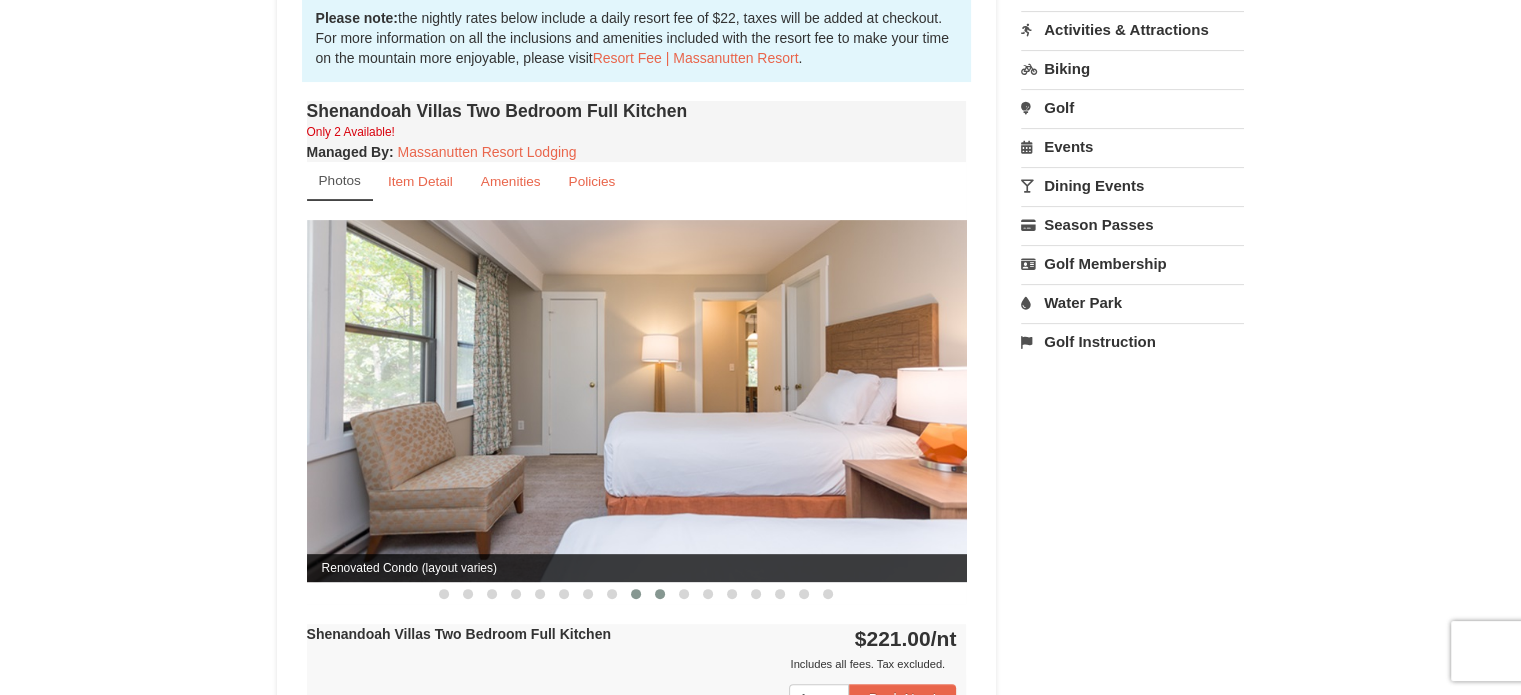click at bounding box center (660, 594) 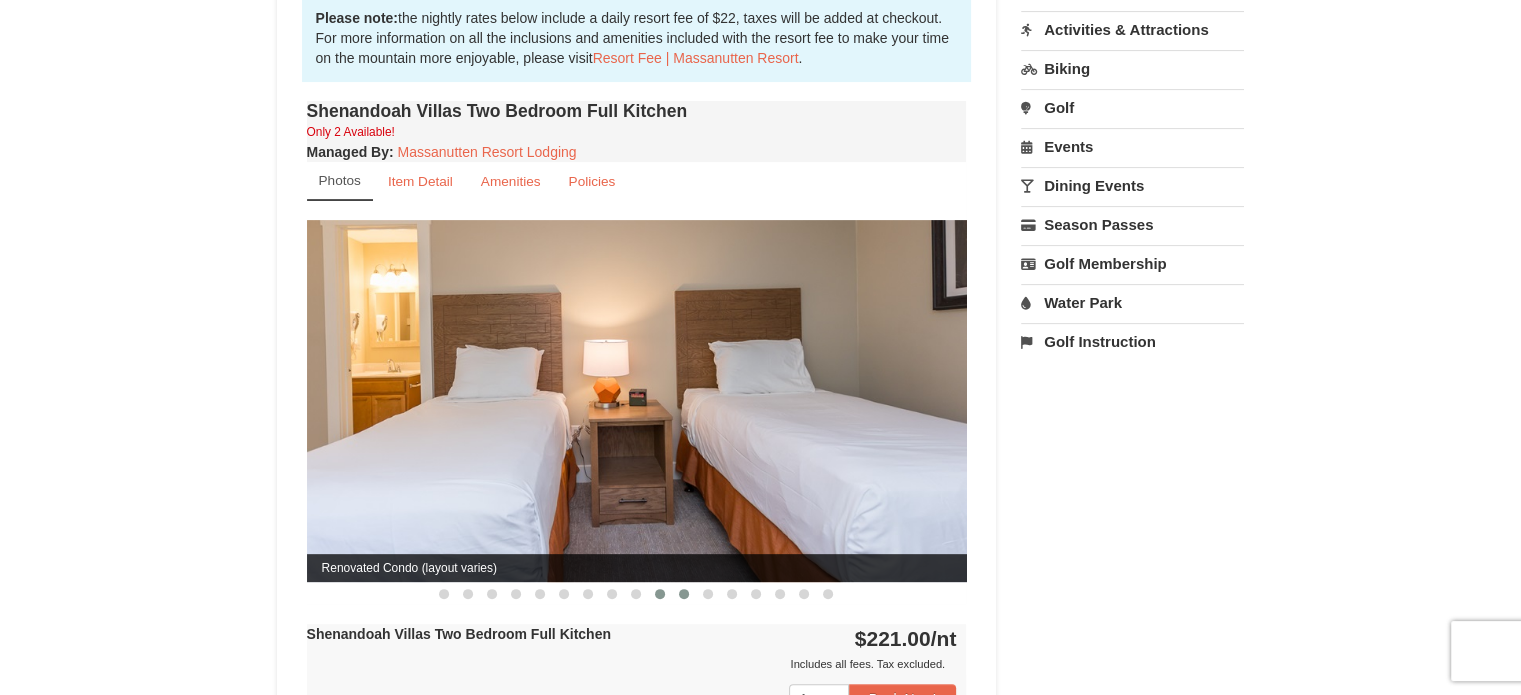 click at bounding box center (684, 594) 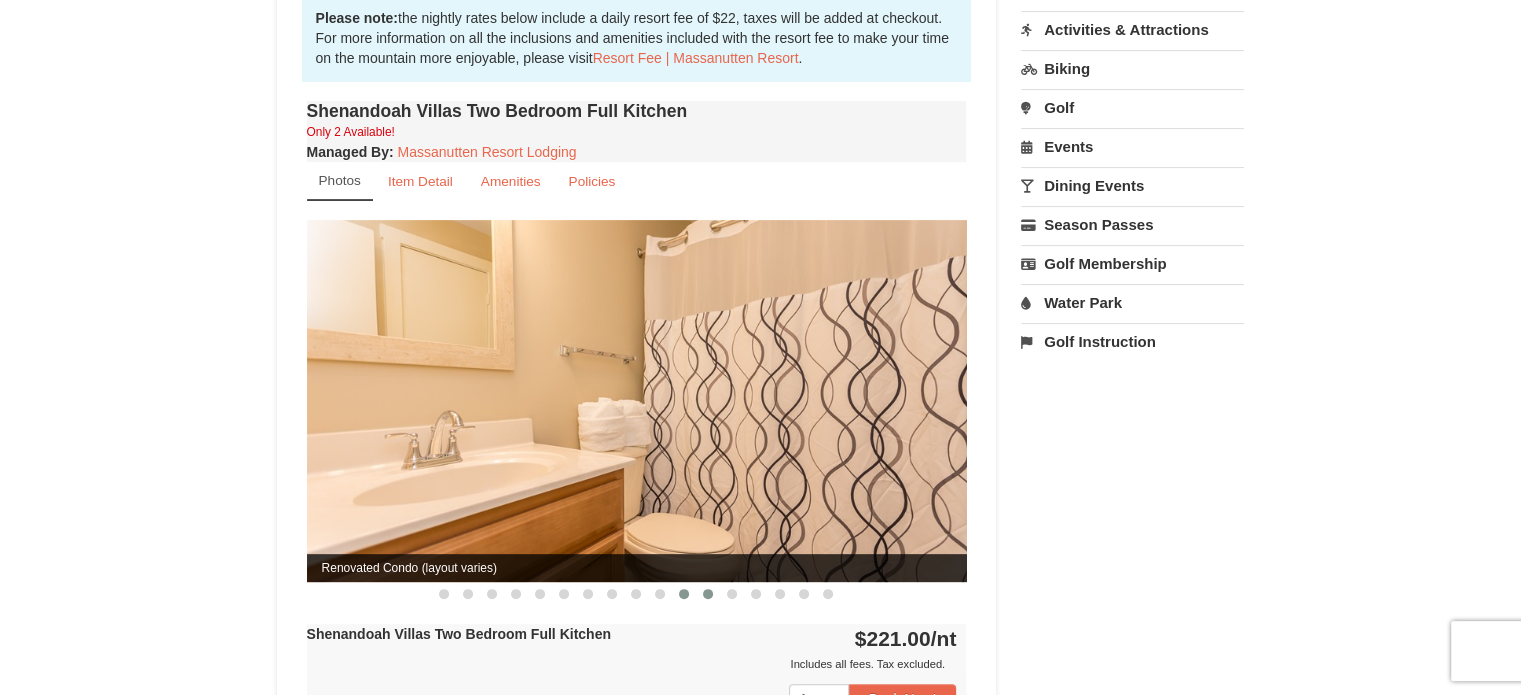 click at bounding box center (708, 594) 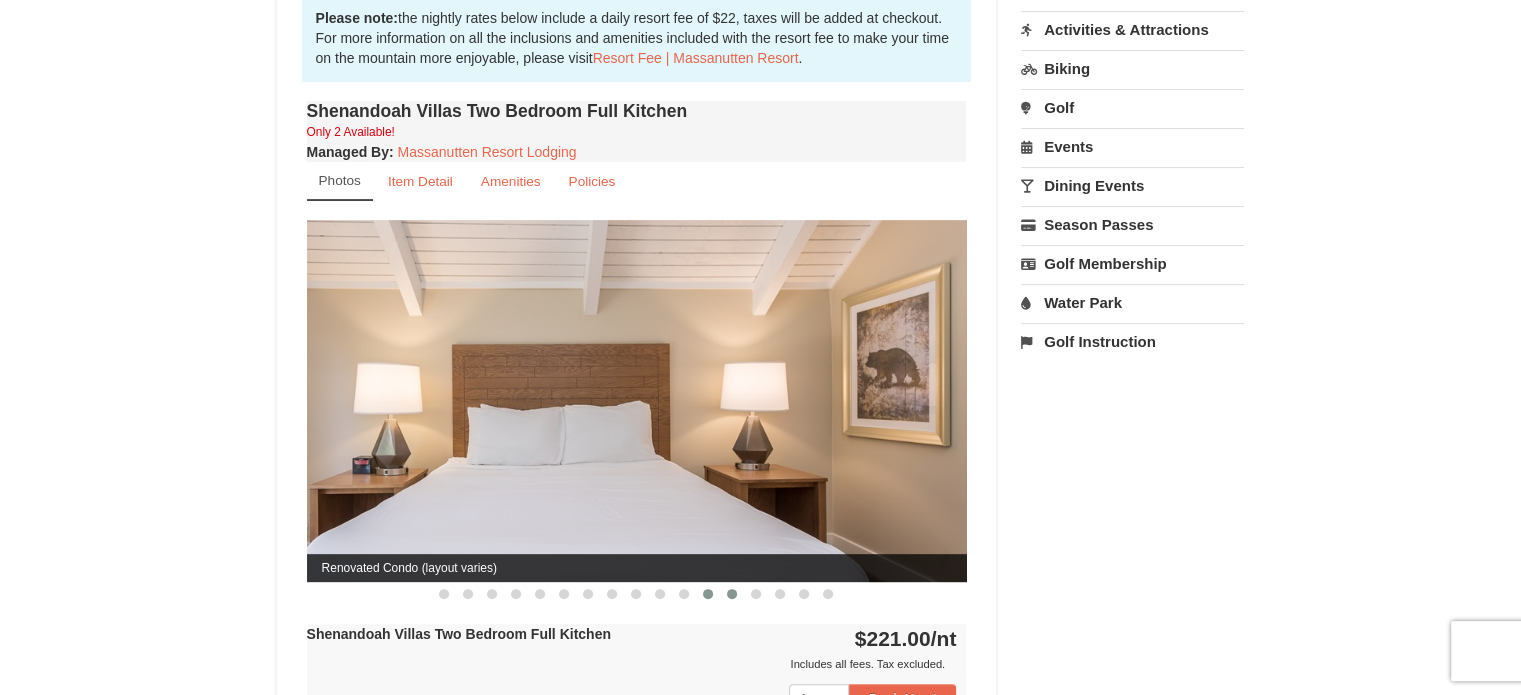 click at bounding box center (732, 594) 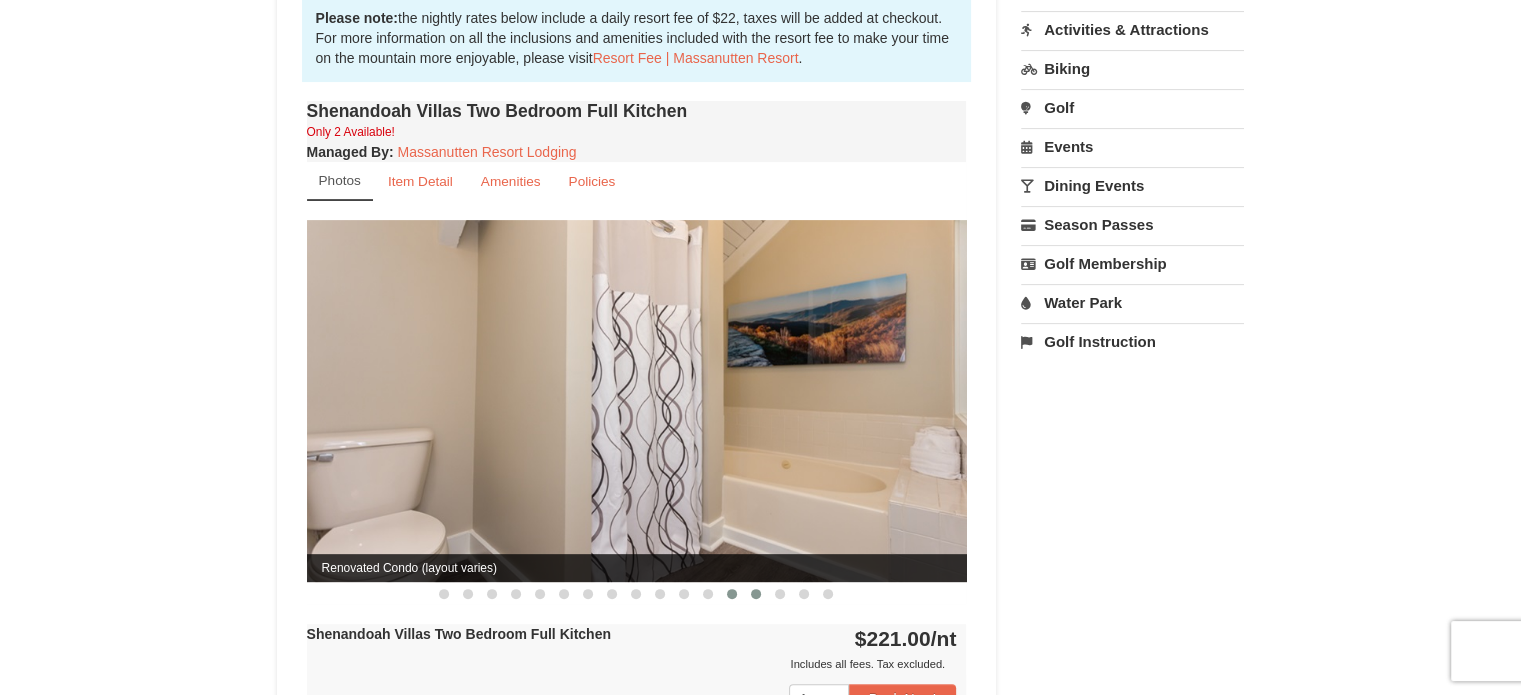 click at bounding box center [756, 594] 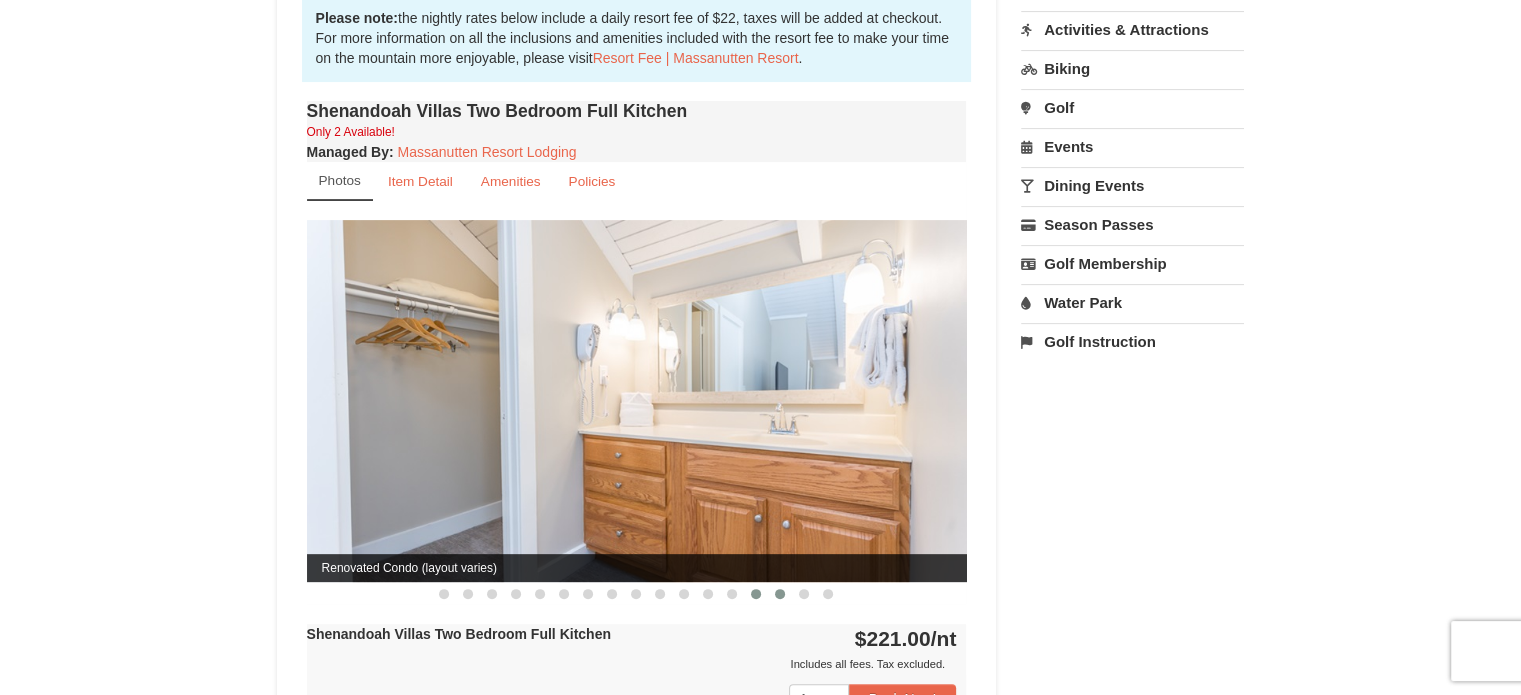 click at bounding box center [780, 594] 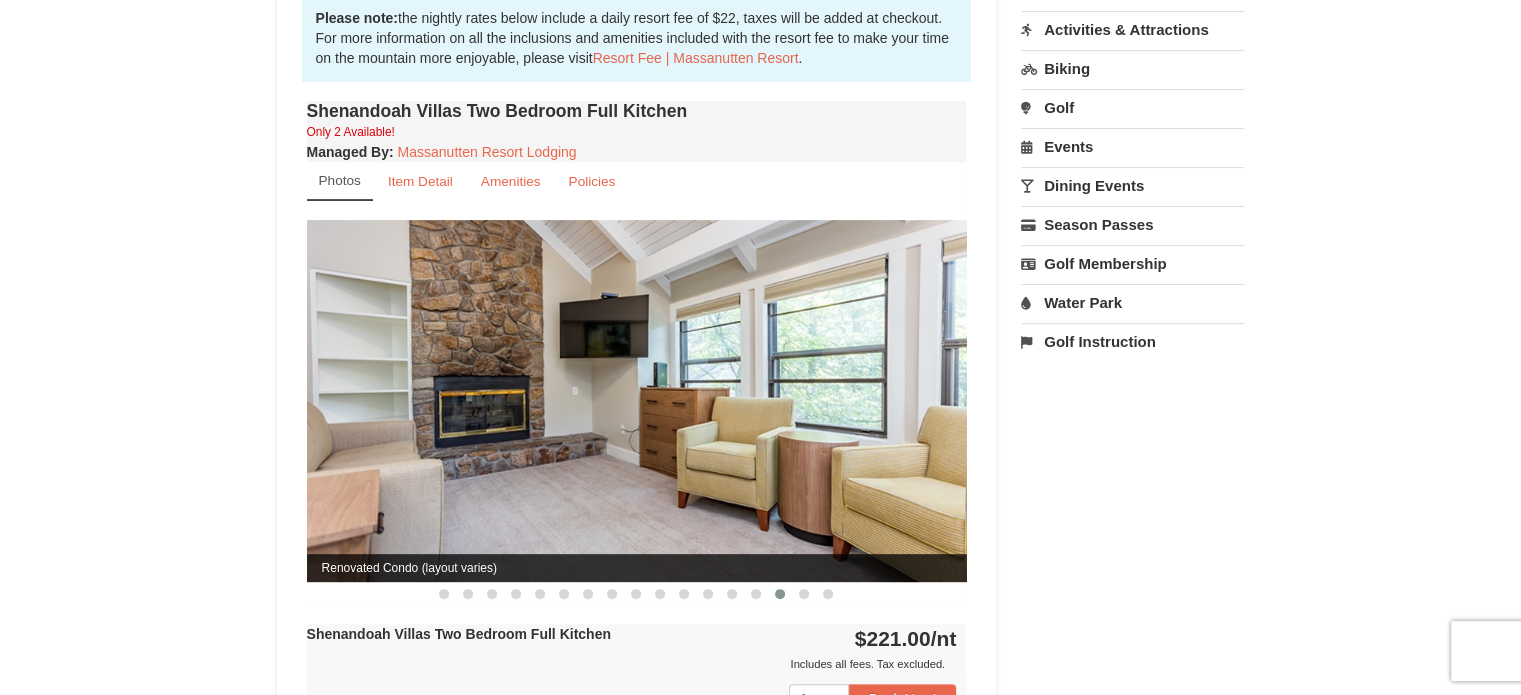 click at bounding box center (780, 594) 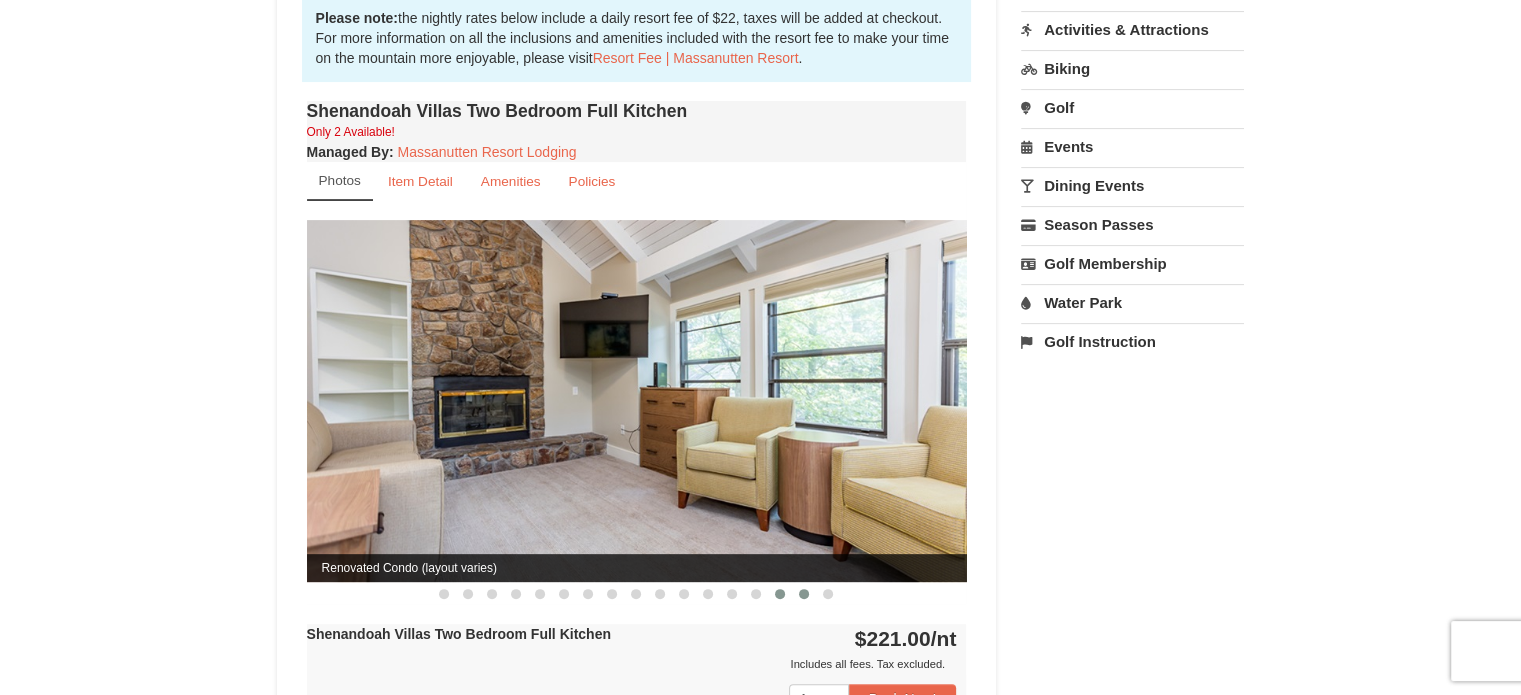 click at bounding box center (804, 594) 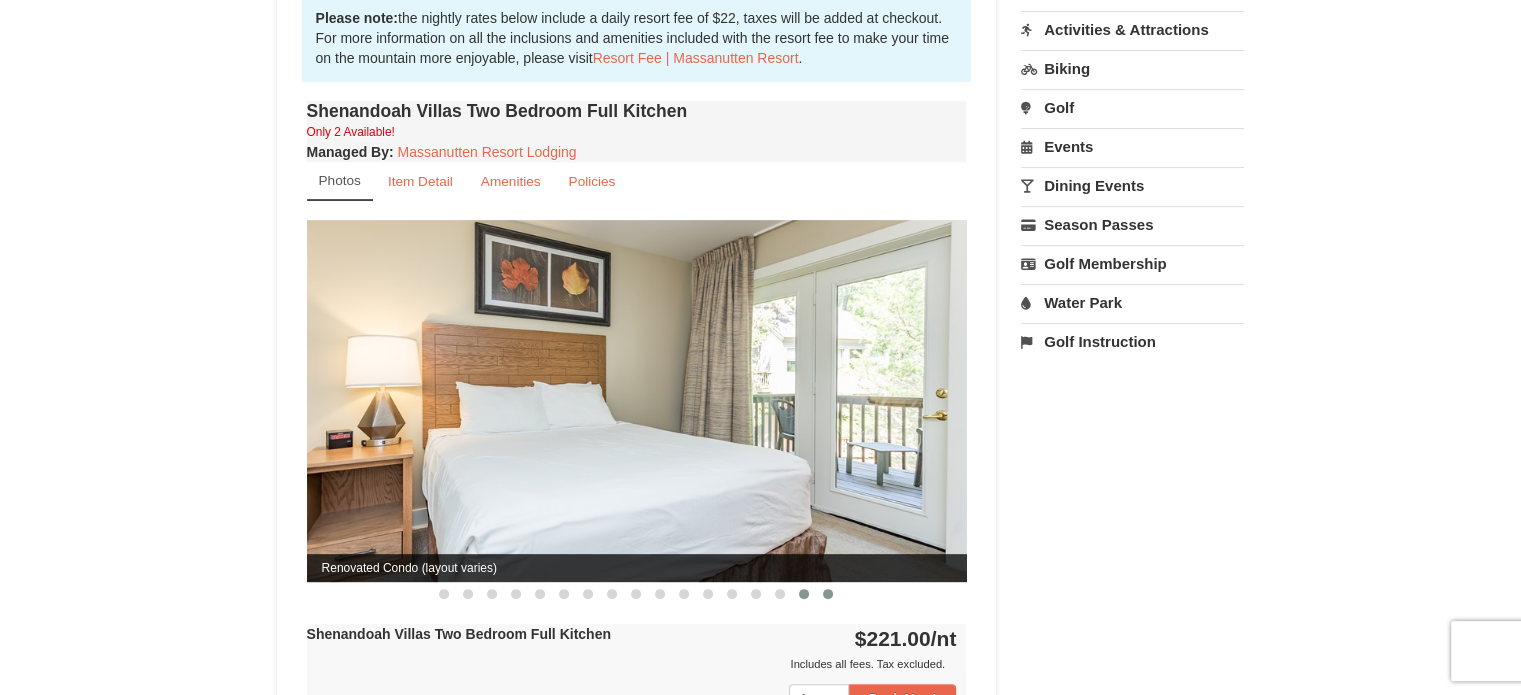 click at bounding box center [828, 594] 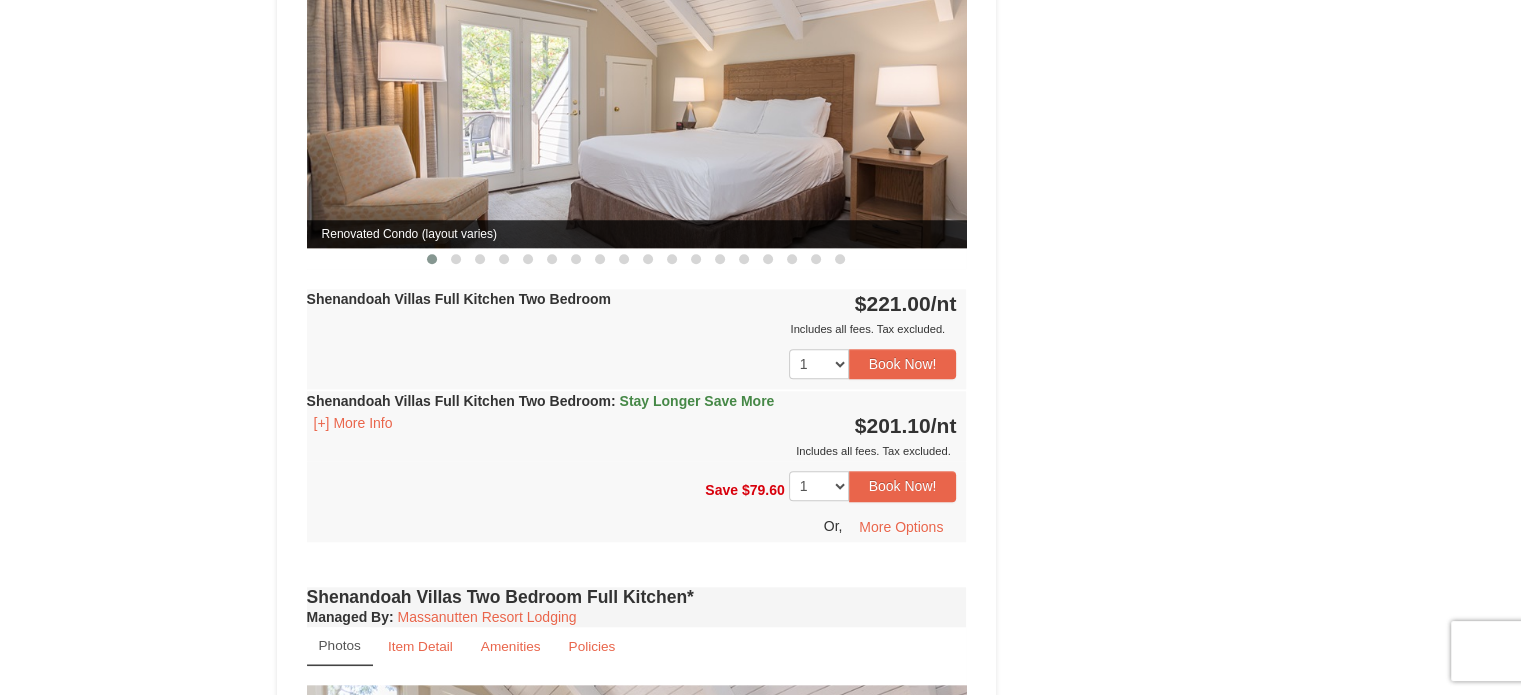 scroll, scrollTop: 1700, scrollLeft: 0, axis: vertical 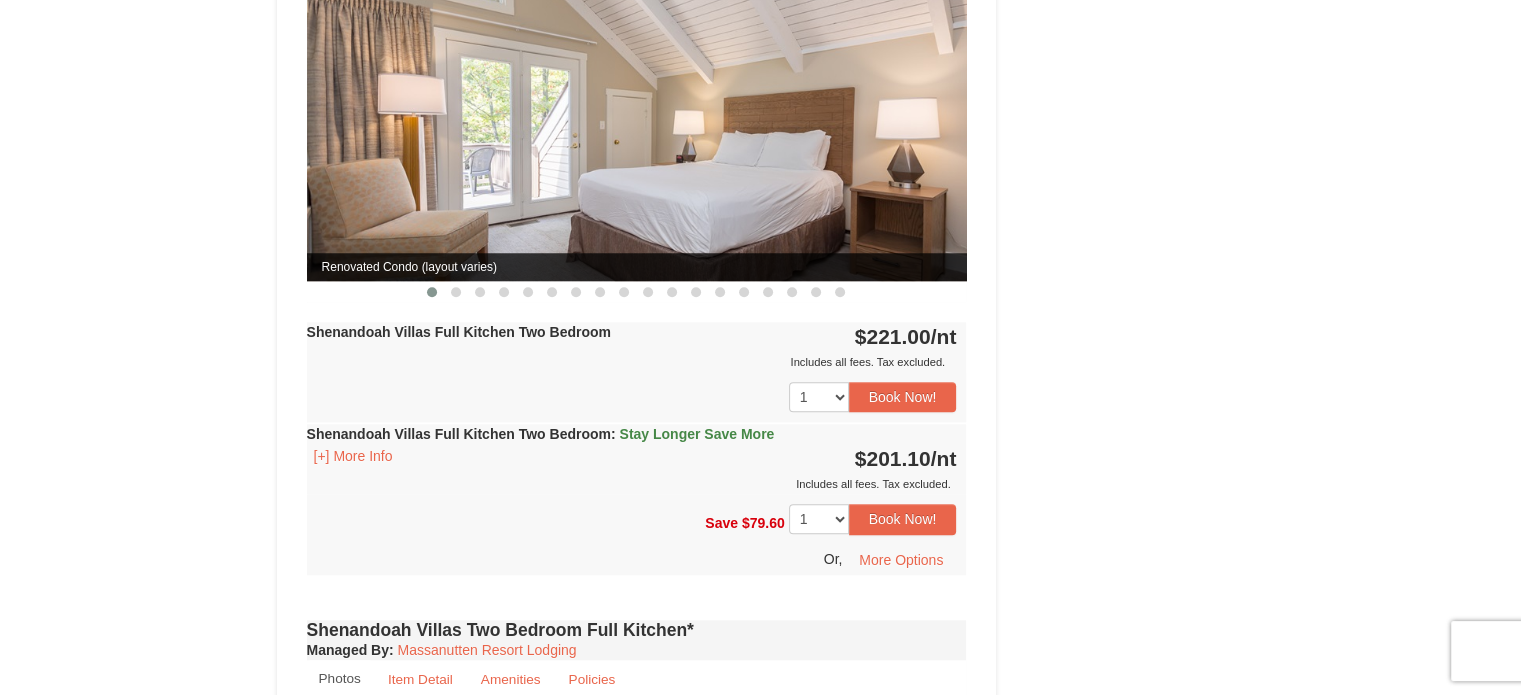 type 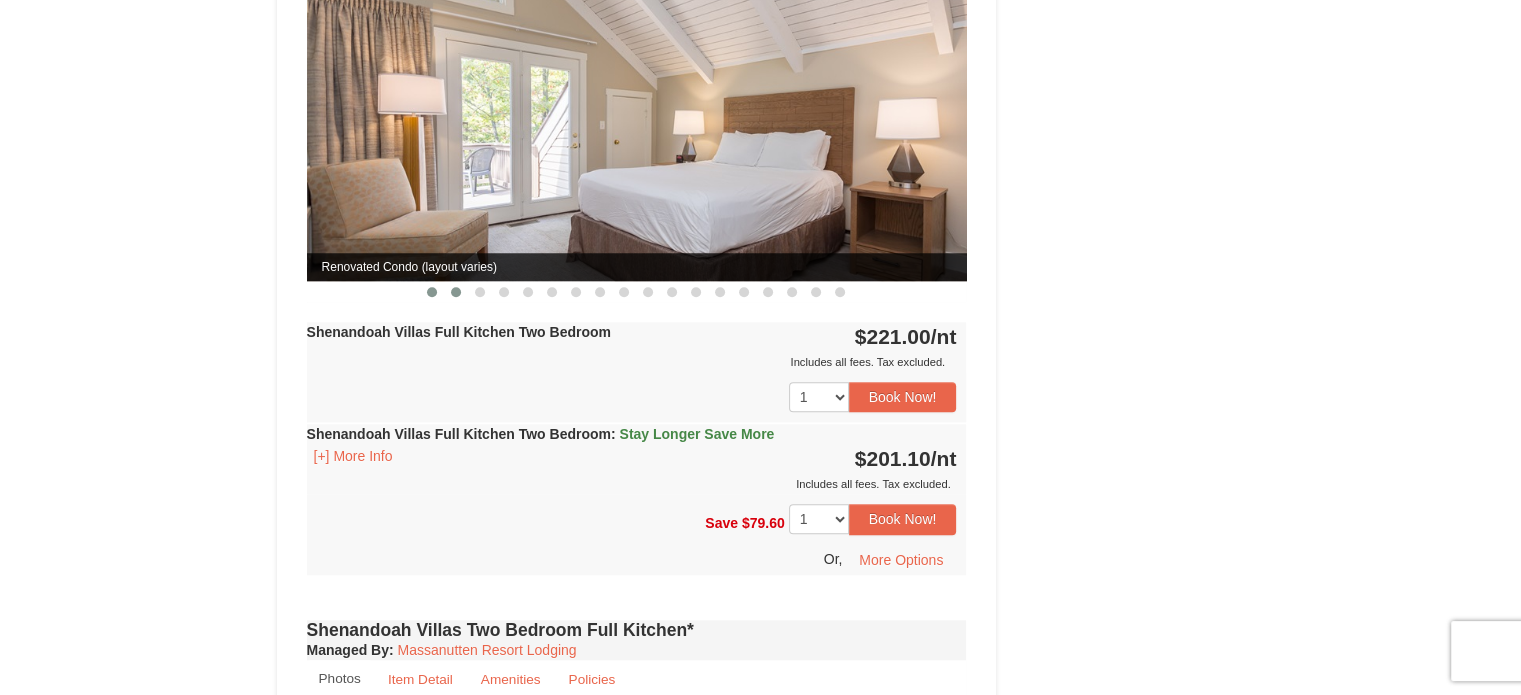 click at bounding box center (456, 292) 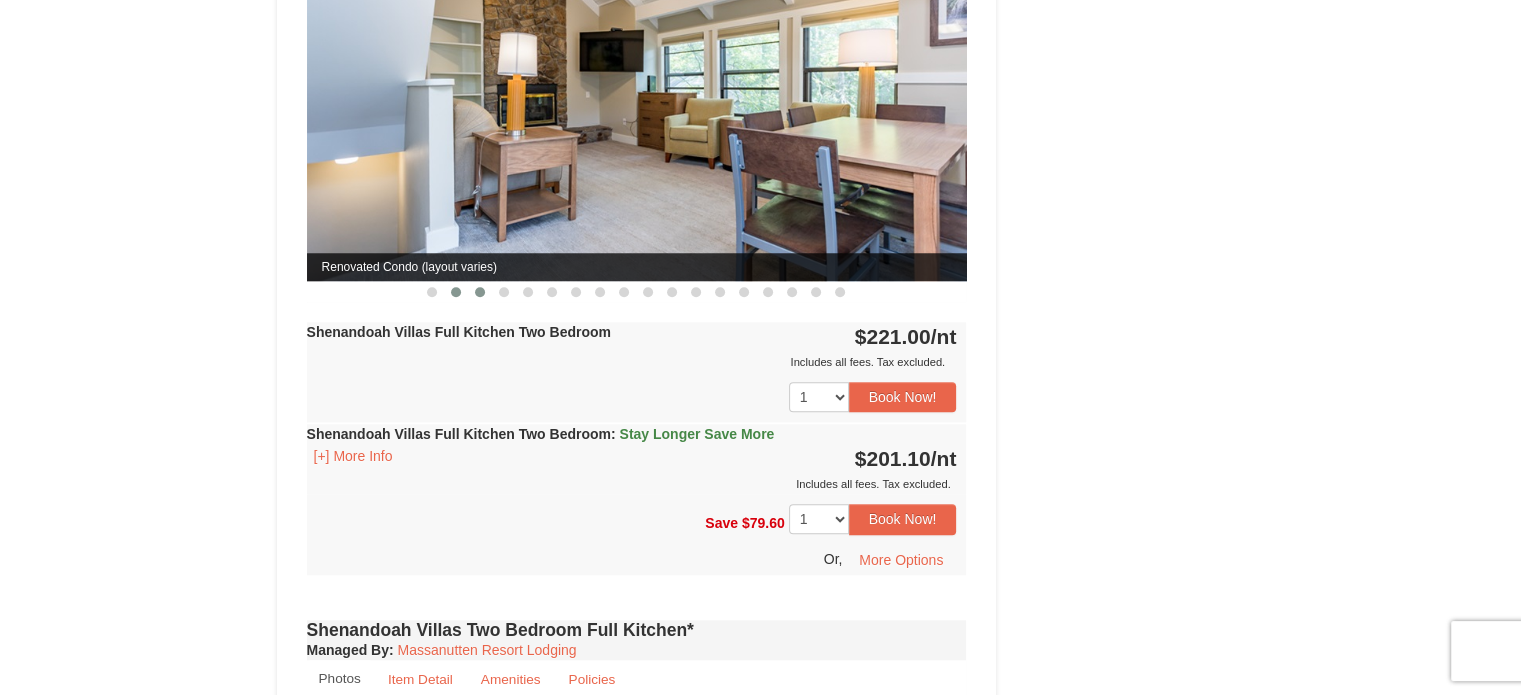 click at bounding box center (480, 292) 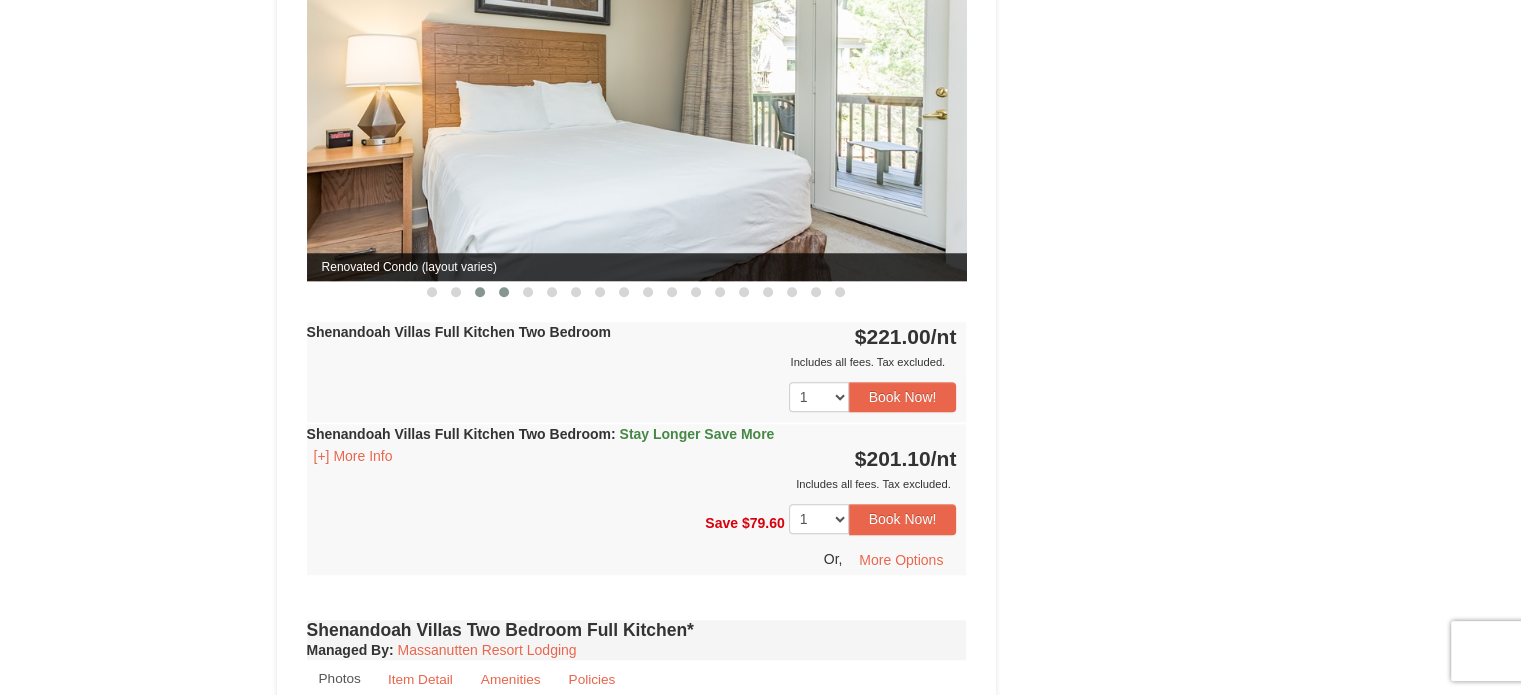 click at bounding box center [504, 292] 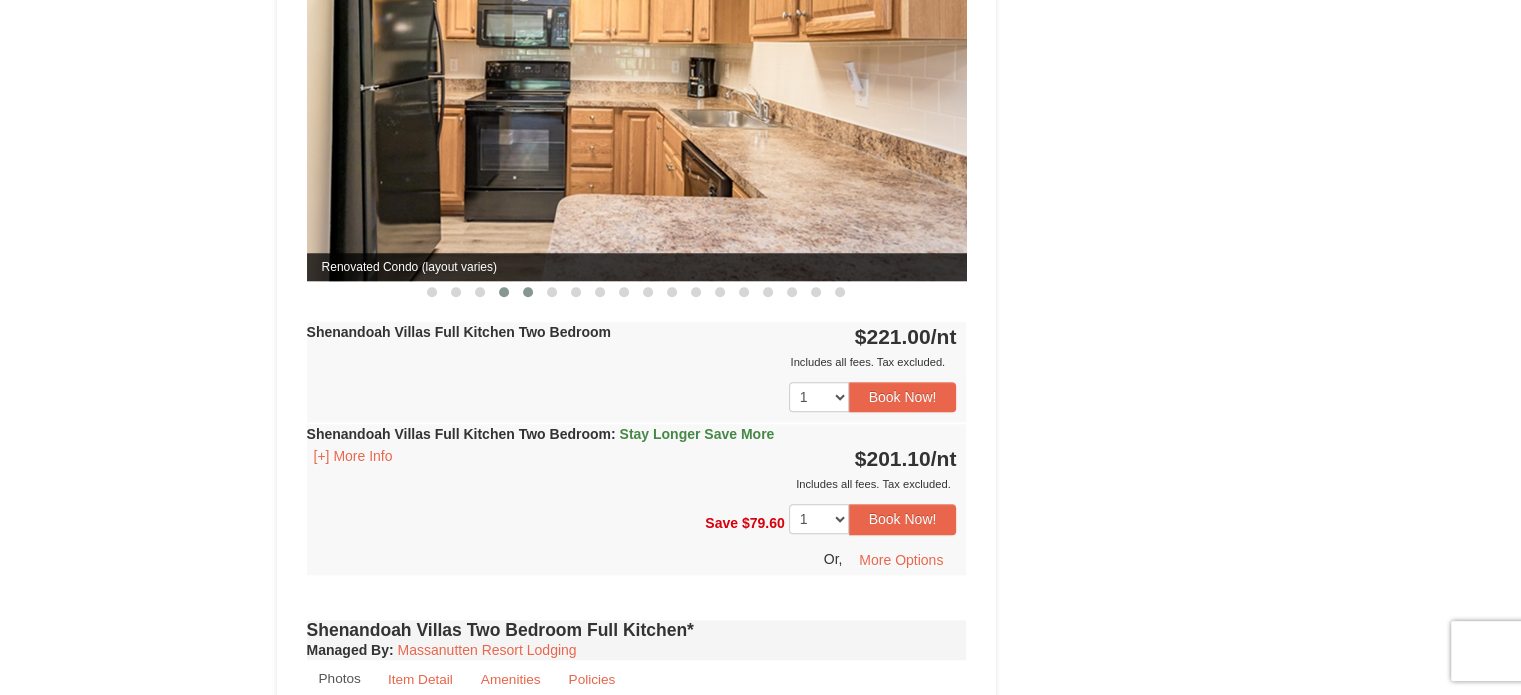 click at bounding box center (528, 292) 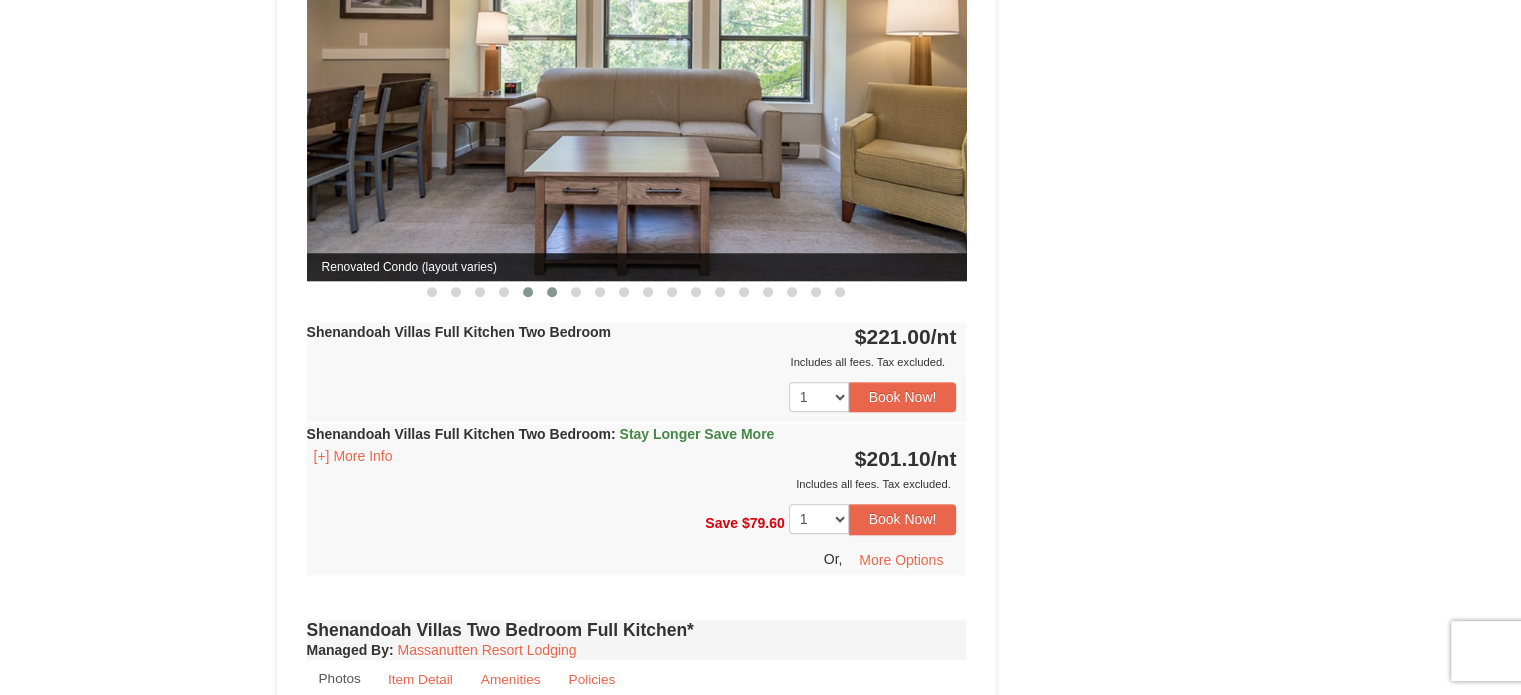 click at bounding box center (552, 292) 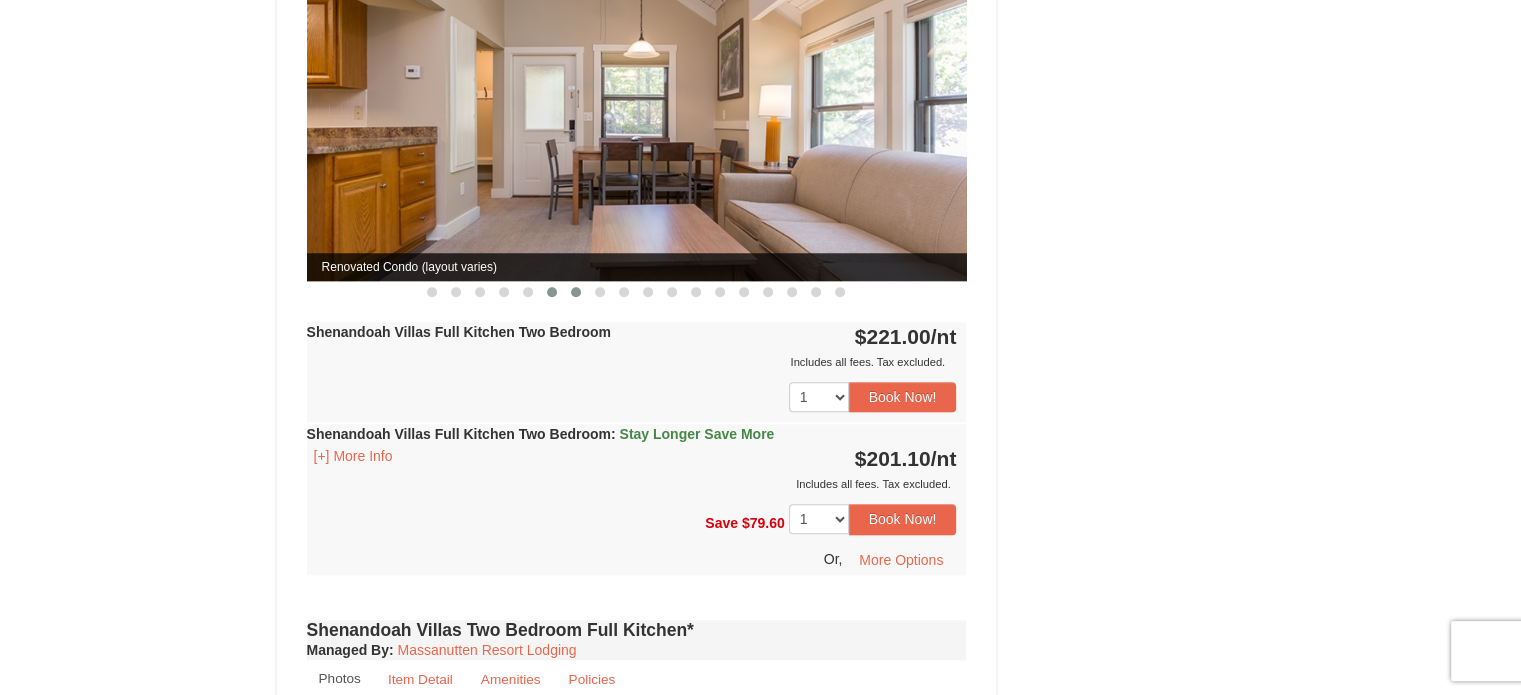 click at bounding box center (576, 292) 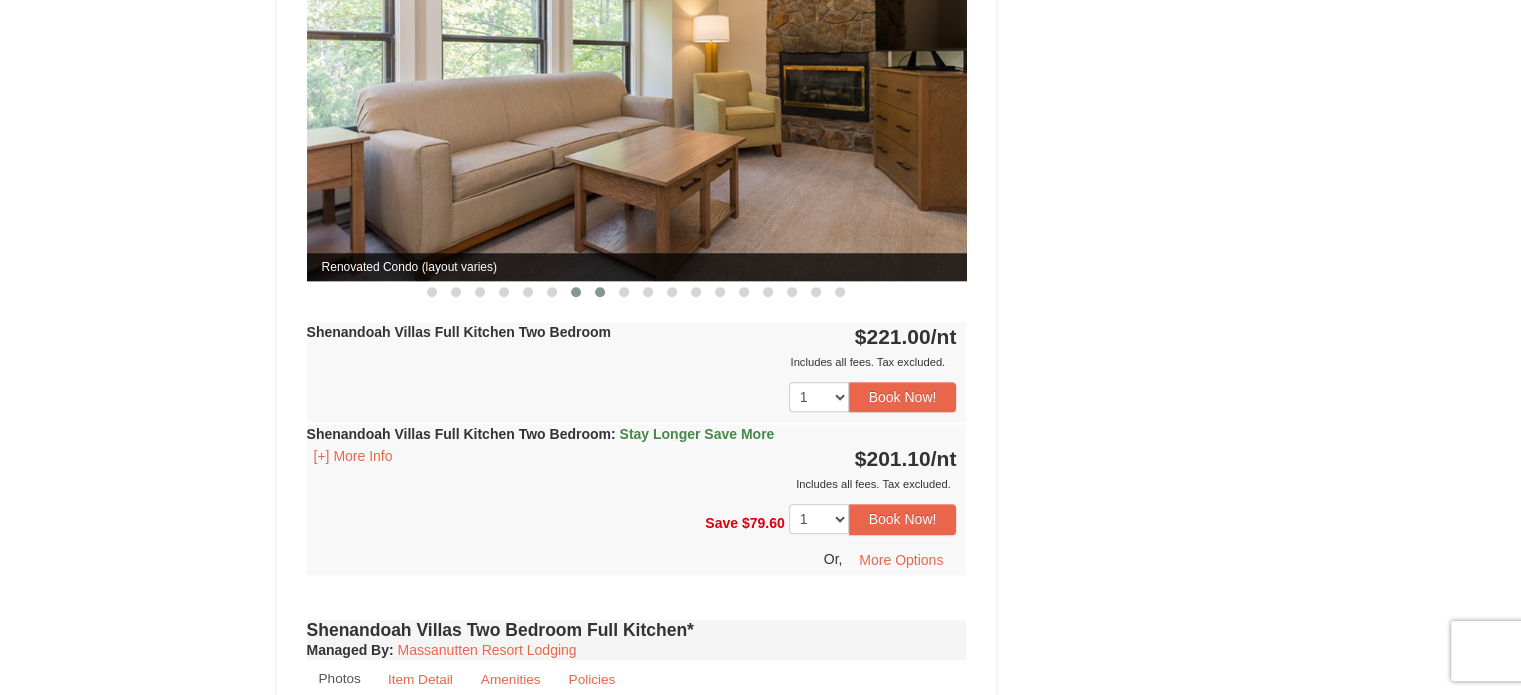 click at bounding box center (600, 292) 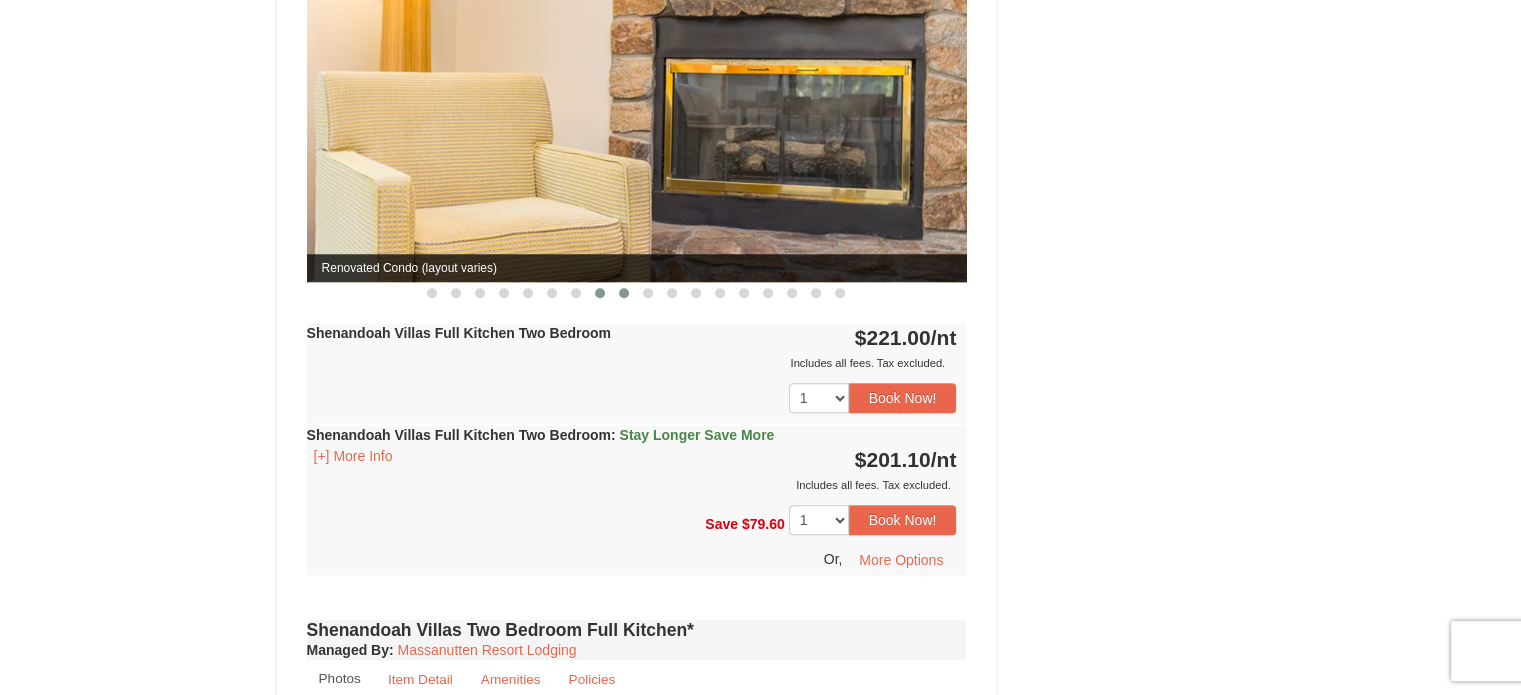 click at bounding box center [624, 293] 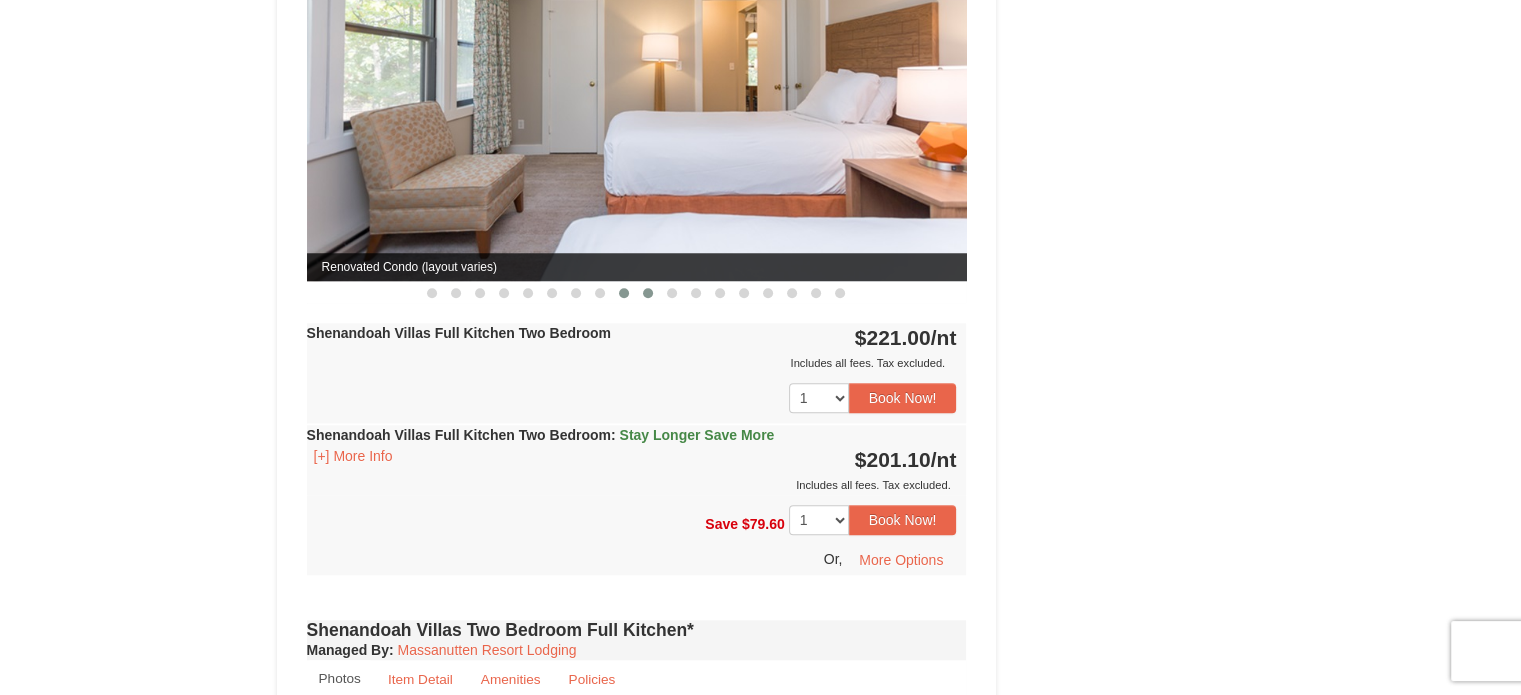 click at bounding box center (648, 293) 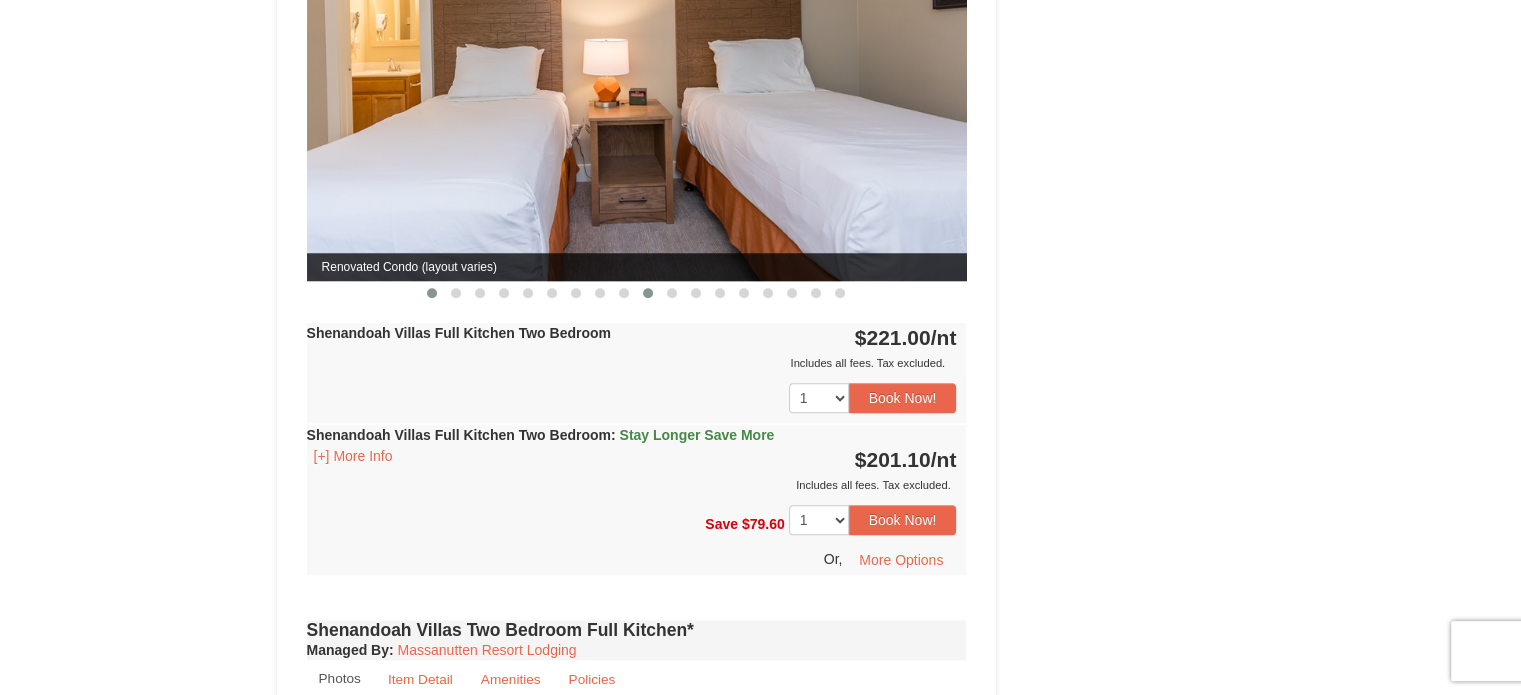 click at bounding box center [432, 293] 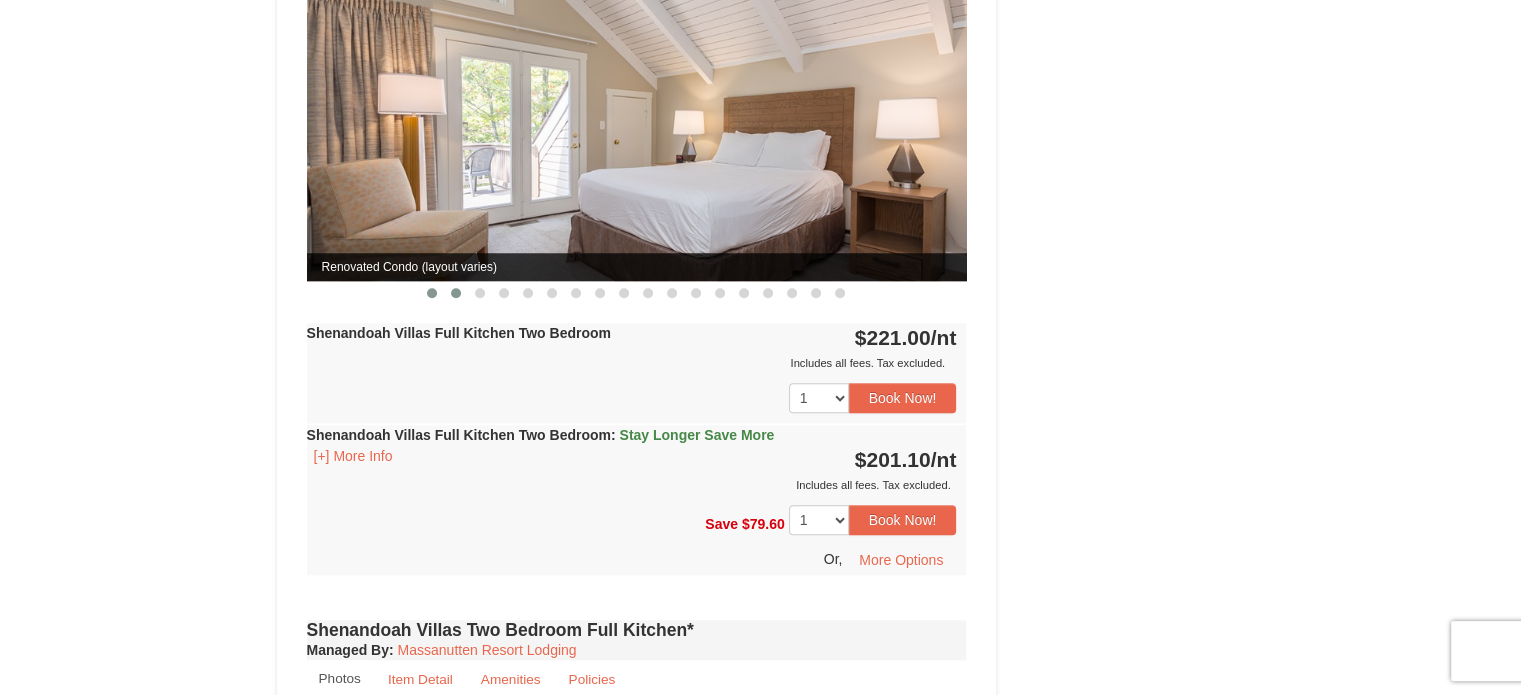 click at bounding box center (456, 293) 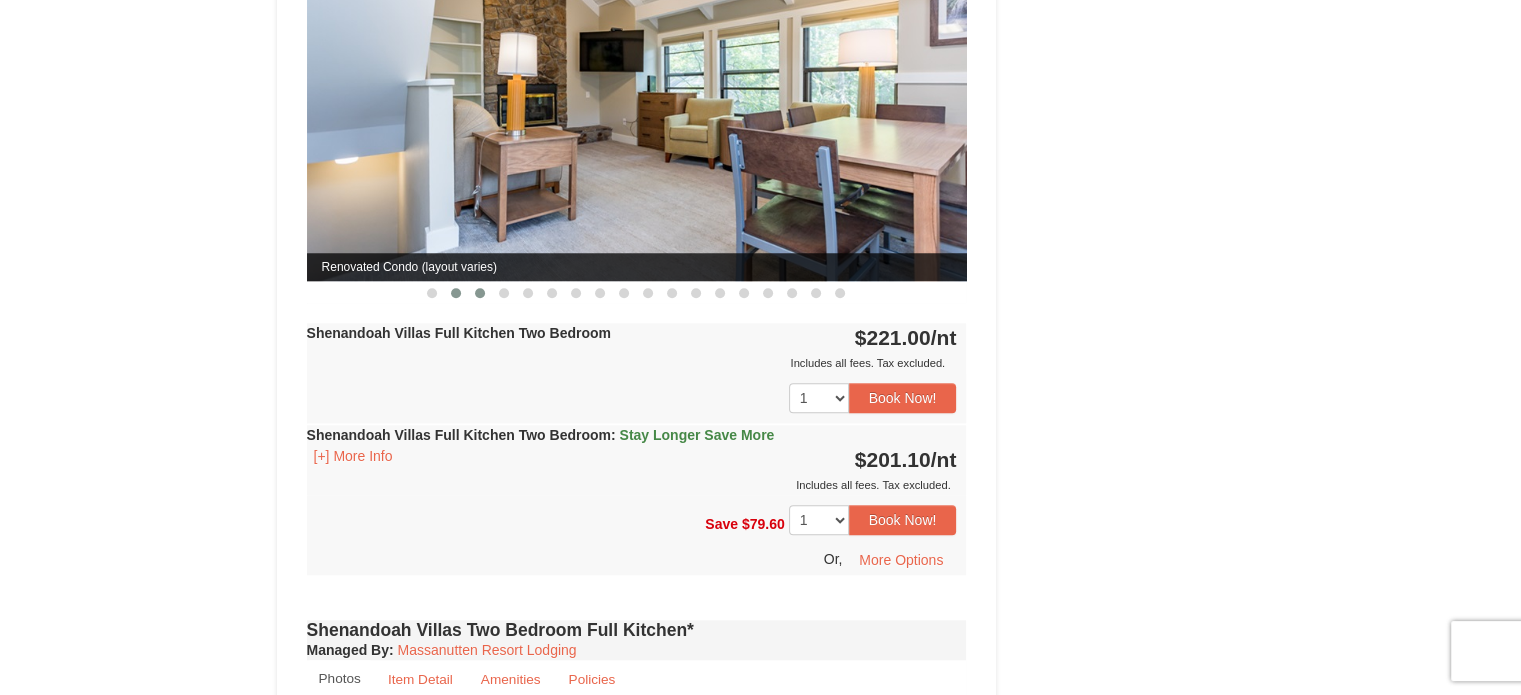 click at bounding box center [480, 293] 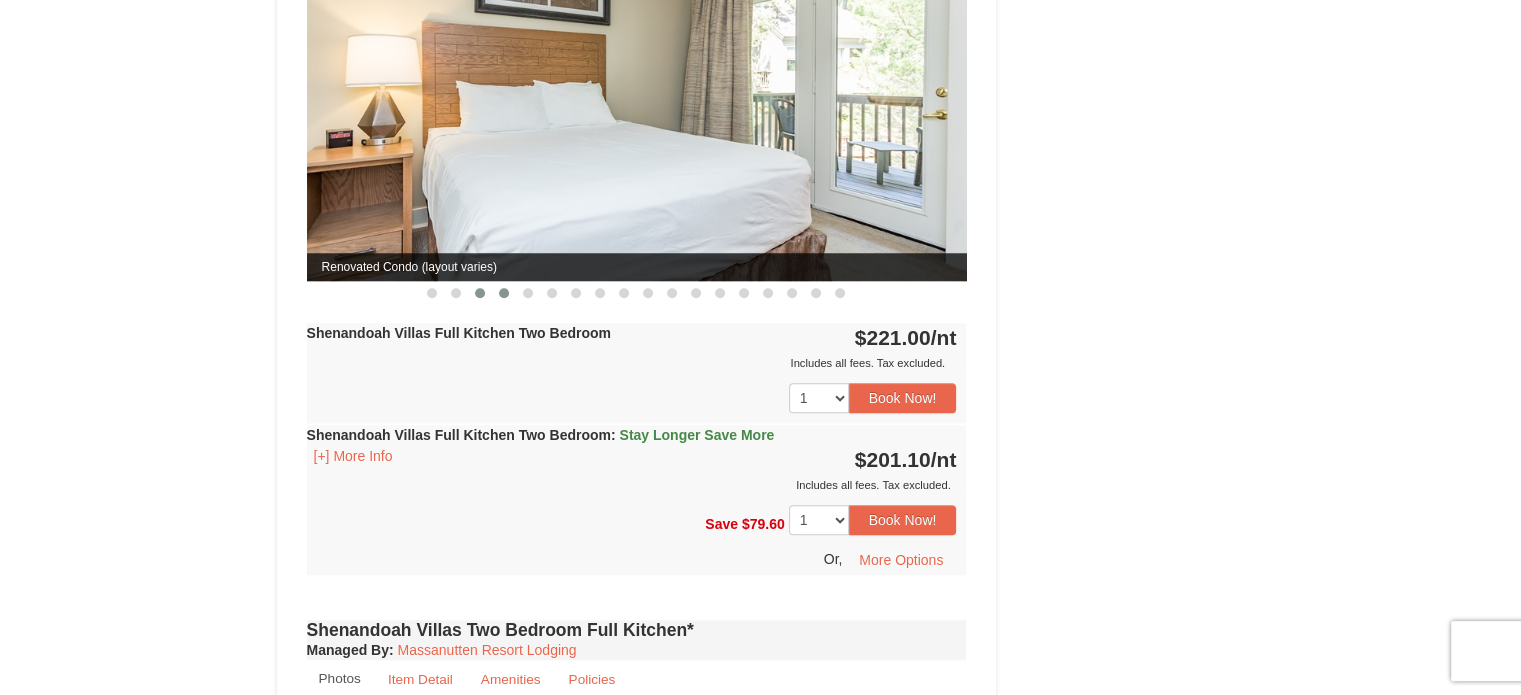 click at bounding box center [504, 293] 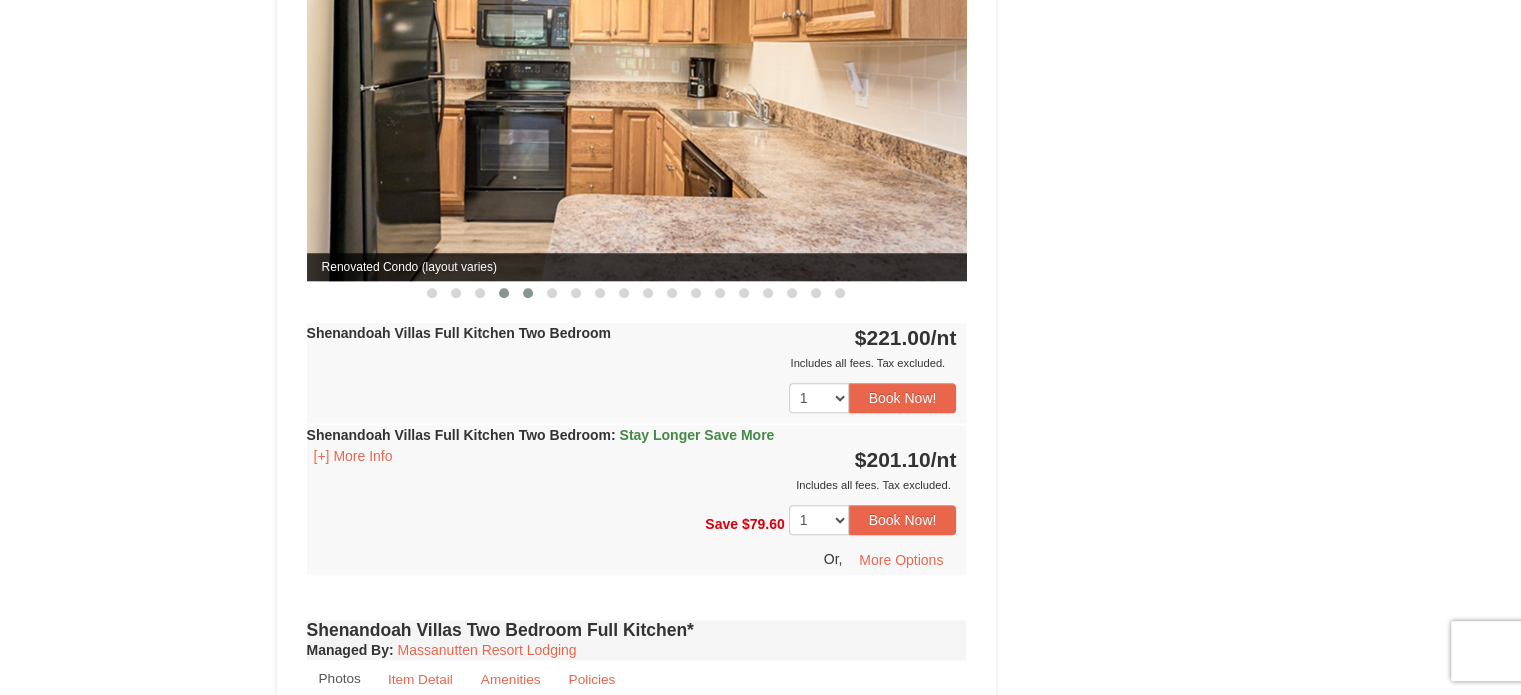 click at bounding box center (528, 293) 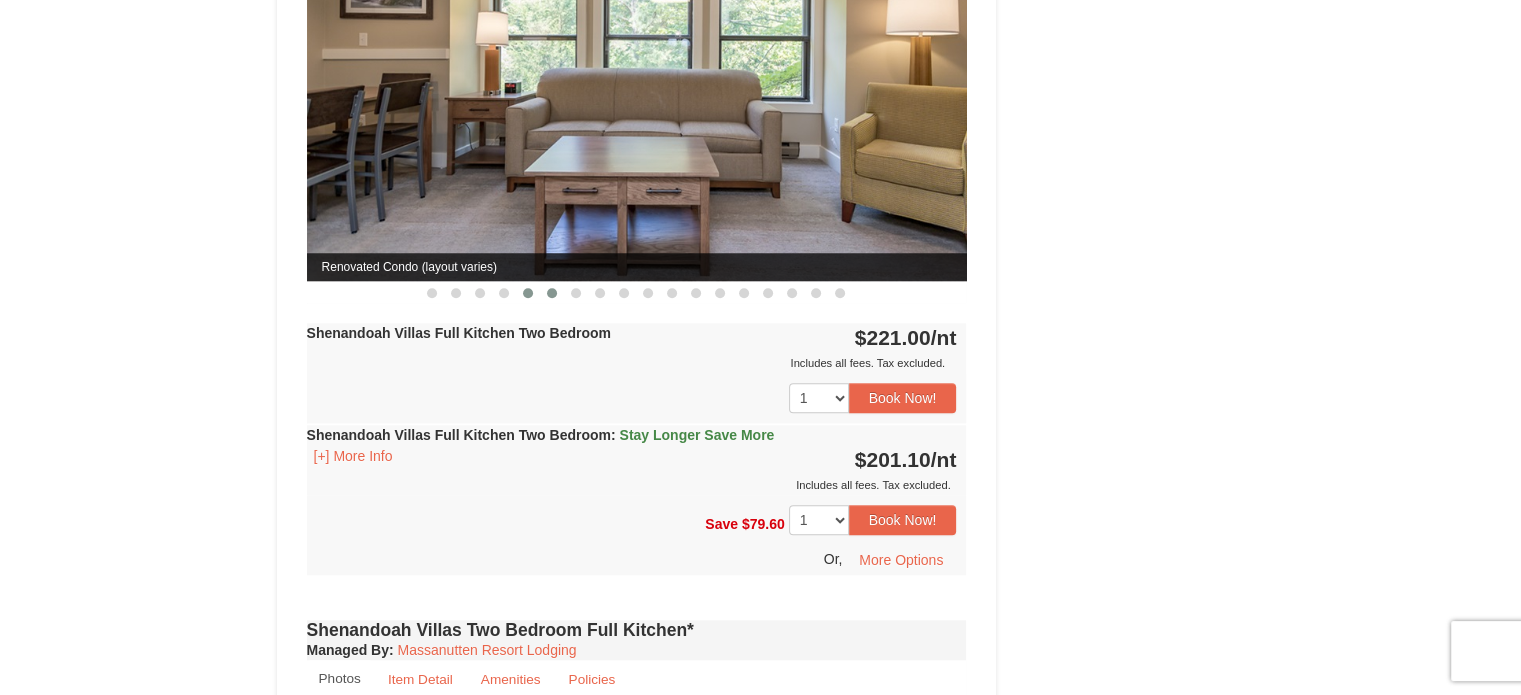 click at bounding box center (552, 293) 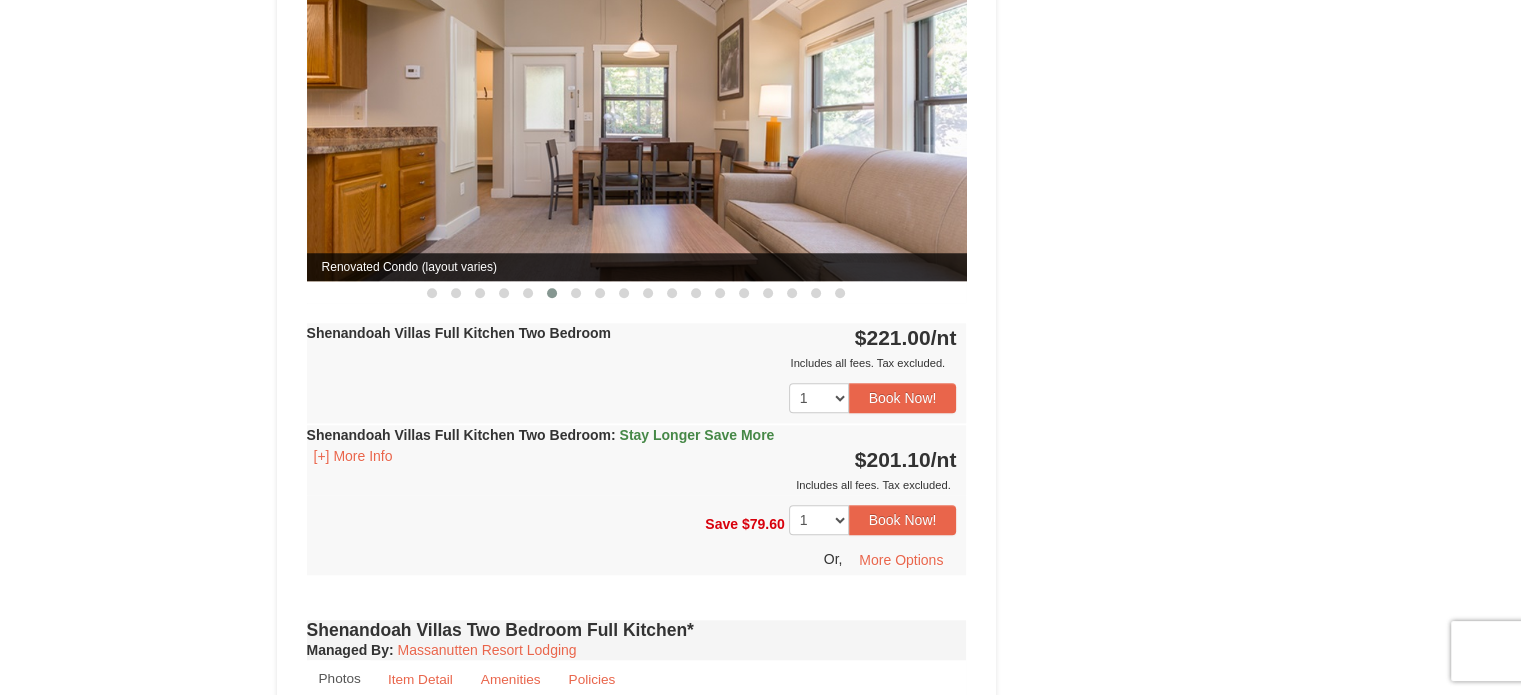 click on "Book from $201!
[NUMBER] [STREET],
Massanutten,
[STATE]
Availability
Amenities
Policies
Renovated Bedroom
Renovated Living & Dining Room
Renovated Bedroom
Renovated Living & Dining Room" at bounding box center [761, 155] 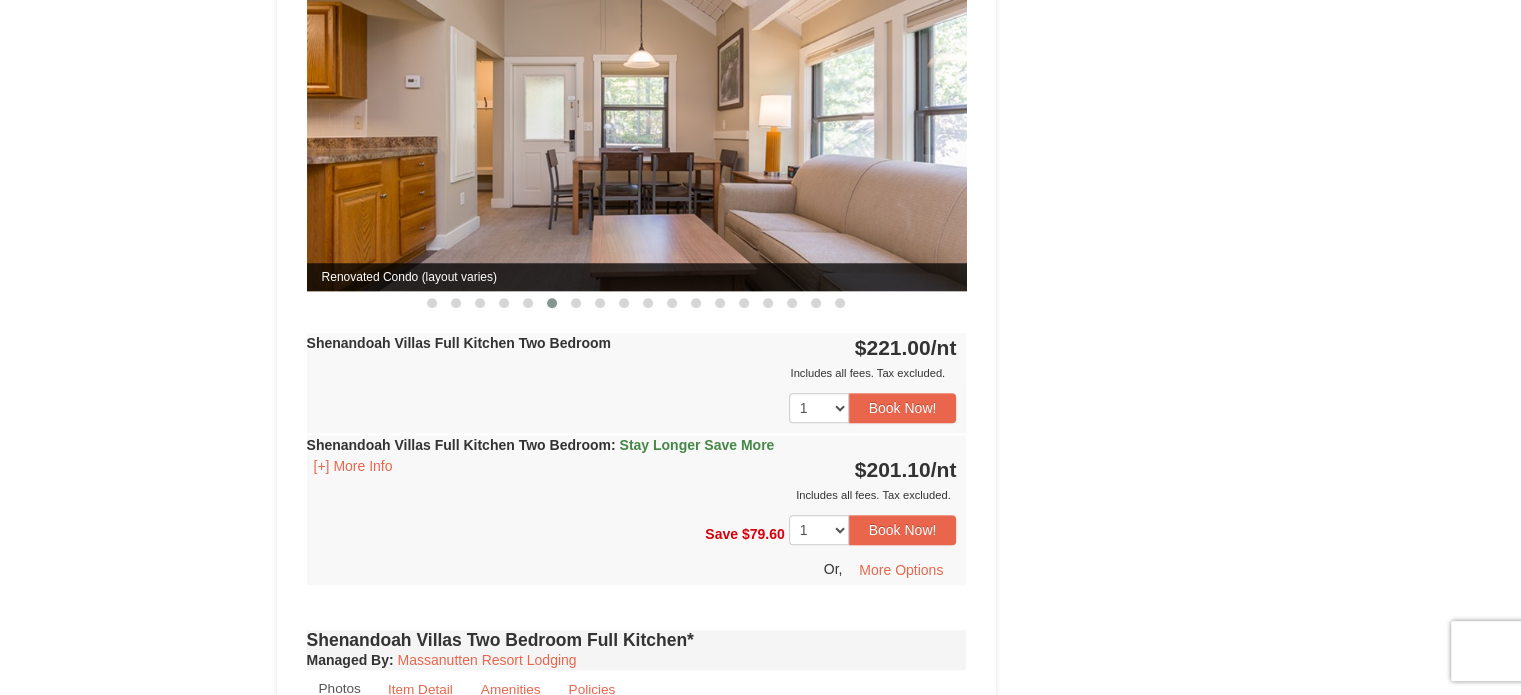 scroll, scrollTop: 1700, scrollLeft: 0, axis: vertical 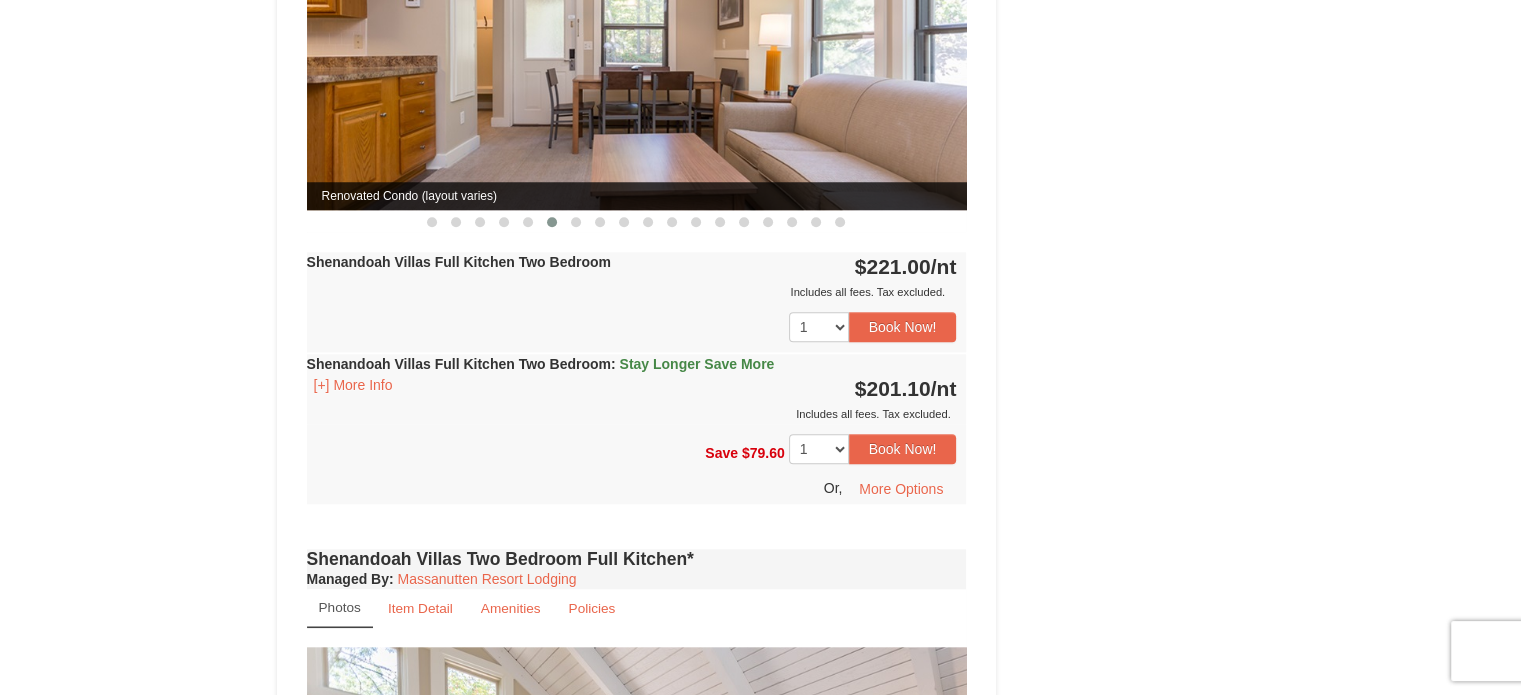 drag, startPoint x: 1076, startPoint y: 435, endPoint x: 1535, endPoint y: 742, distance: 552.20465 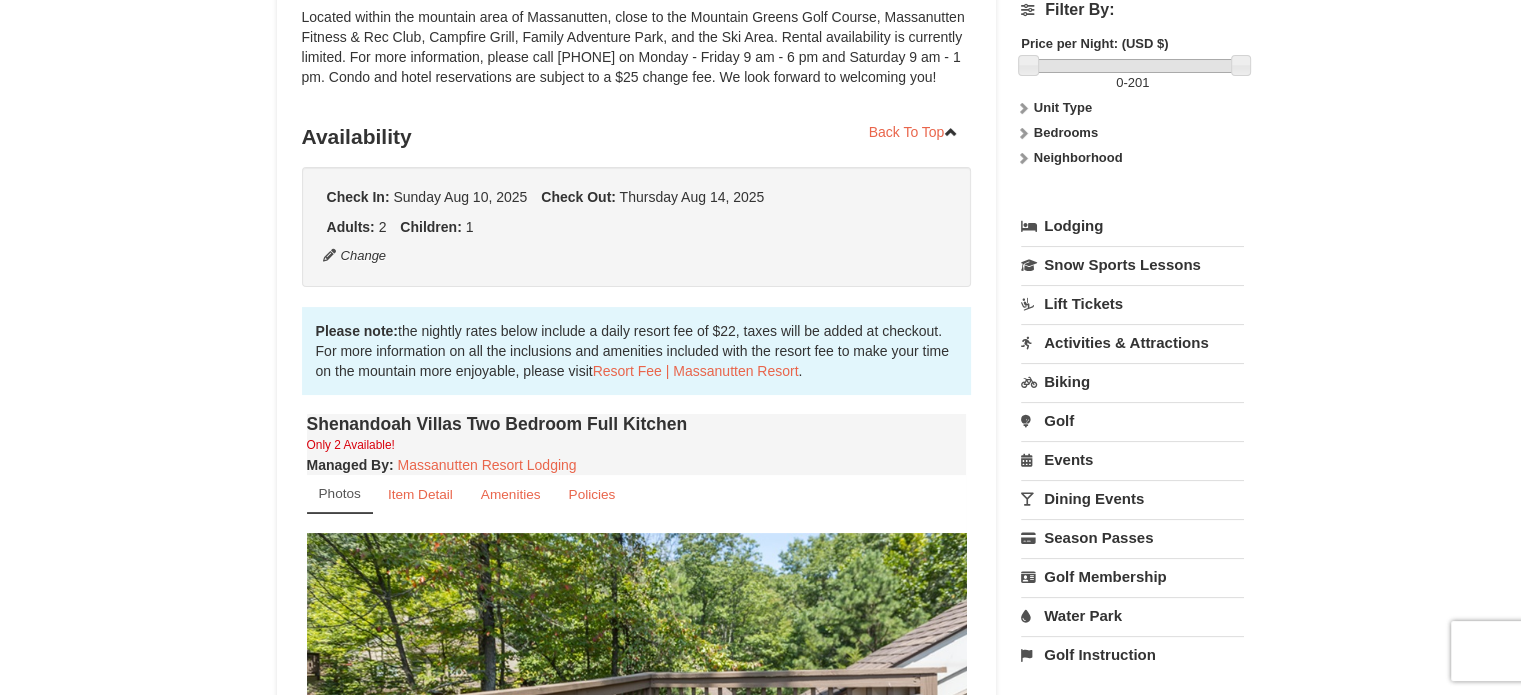 scroll, scrollTop: 0, scrollLeft: 0, axis: both 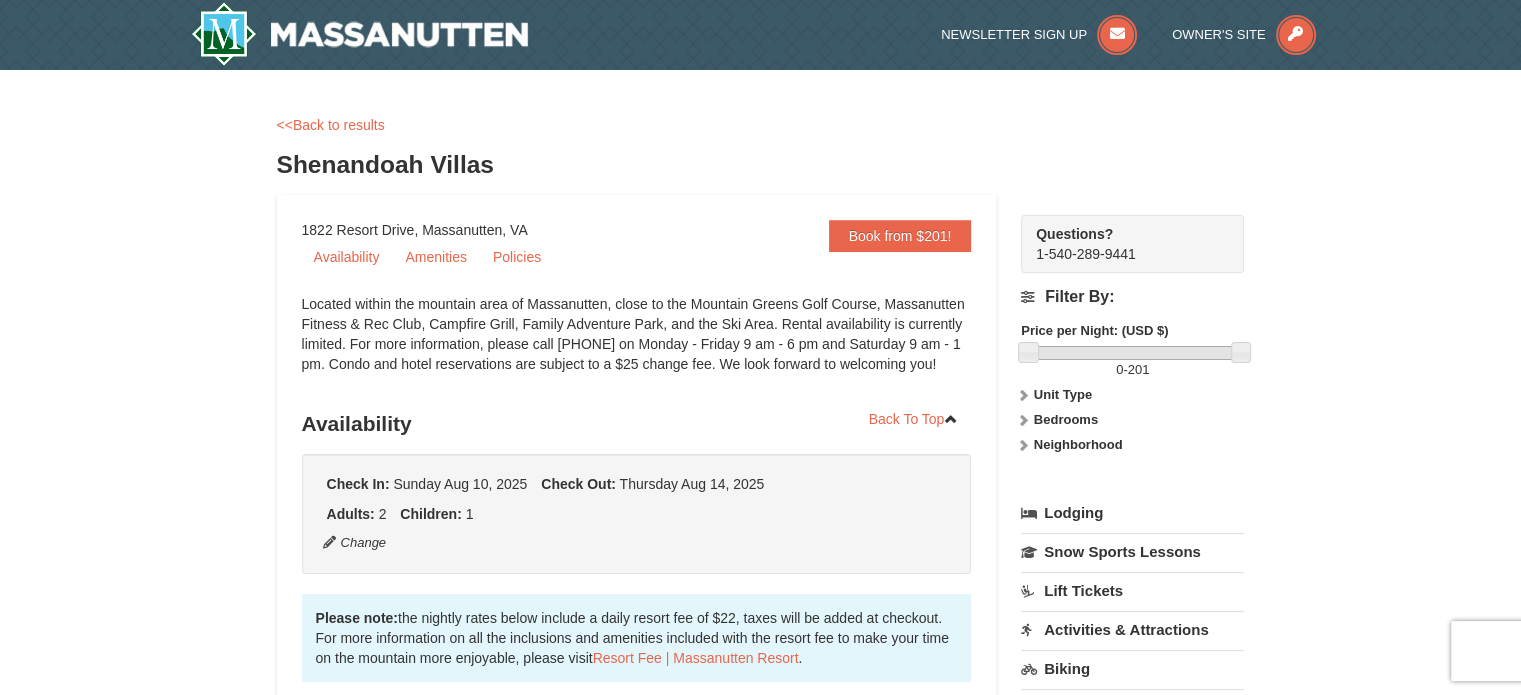 drag, startPoint x: 548, startPoint y: 34, endPoint x: 416, endPoint y: 33, distance: 132.00378 